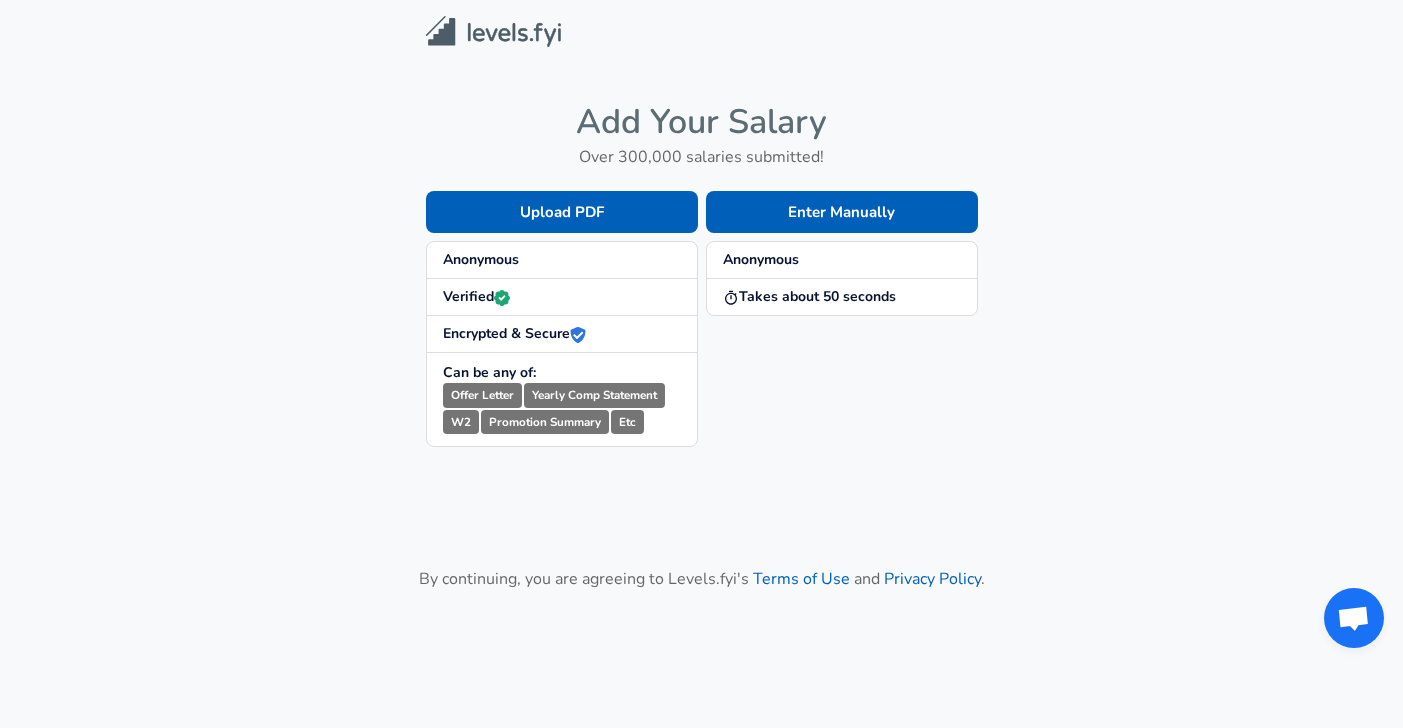 scroll, scrollTop: 0, scrollLeft: 0, axis: both 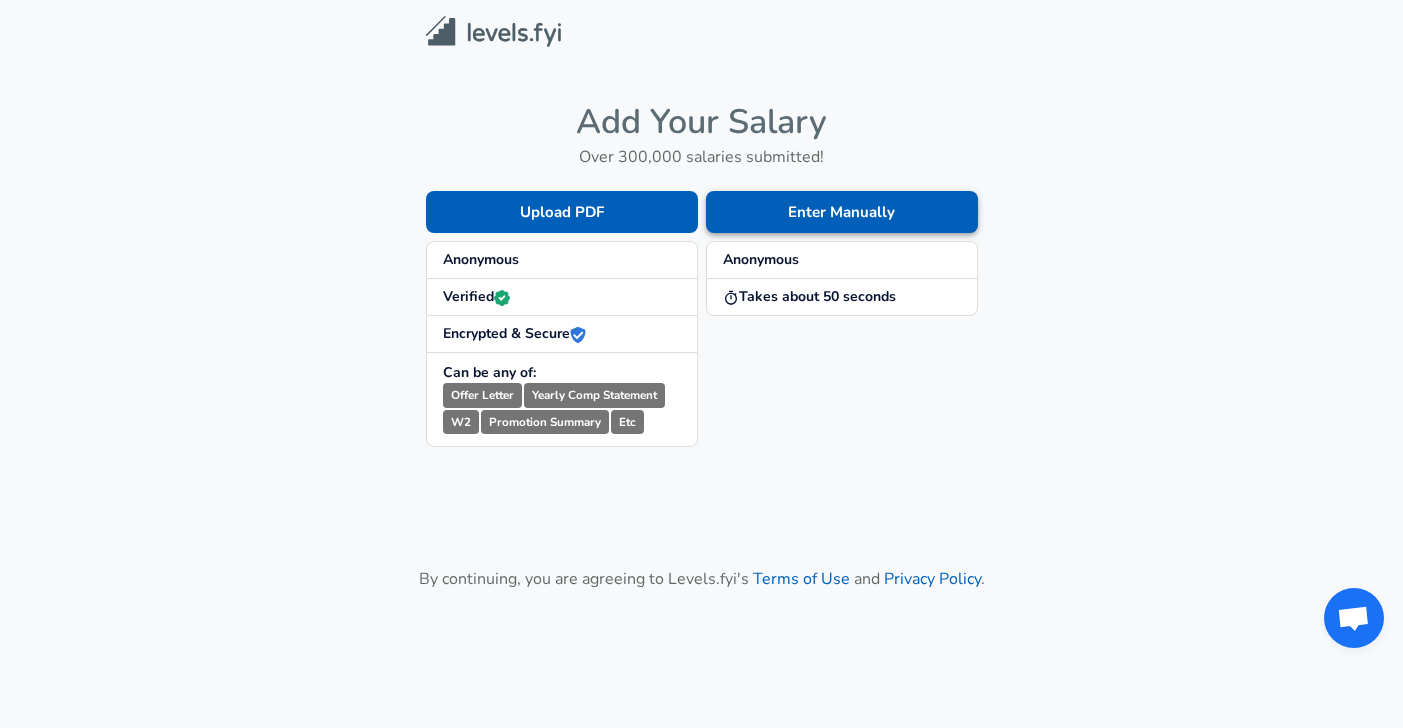 click on "Enter Manually" at bounding box center (842, 212) 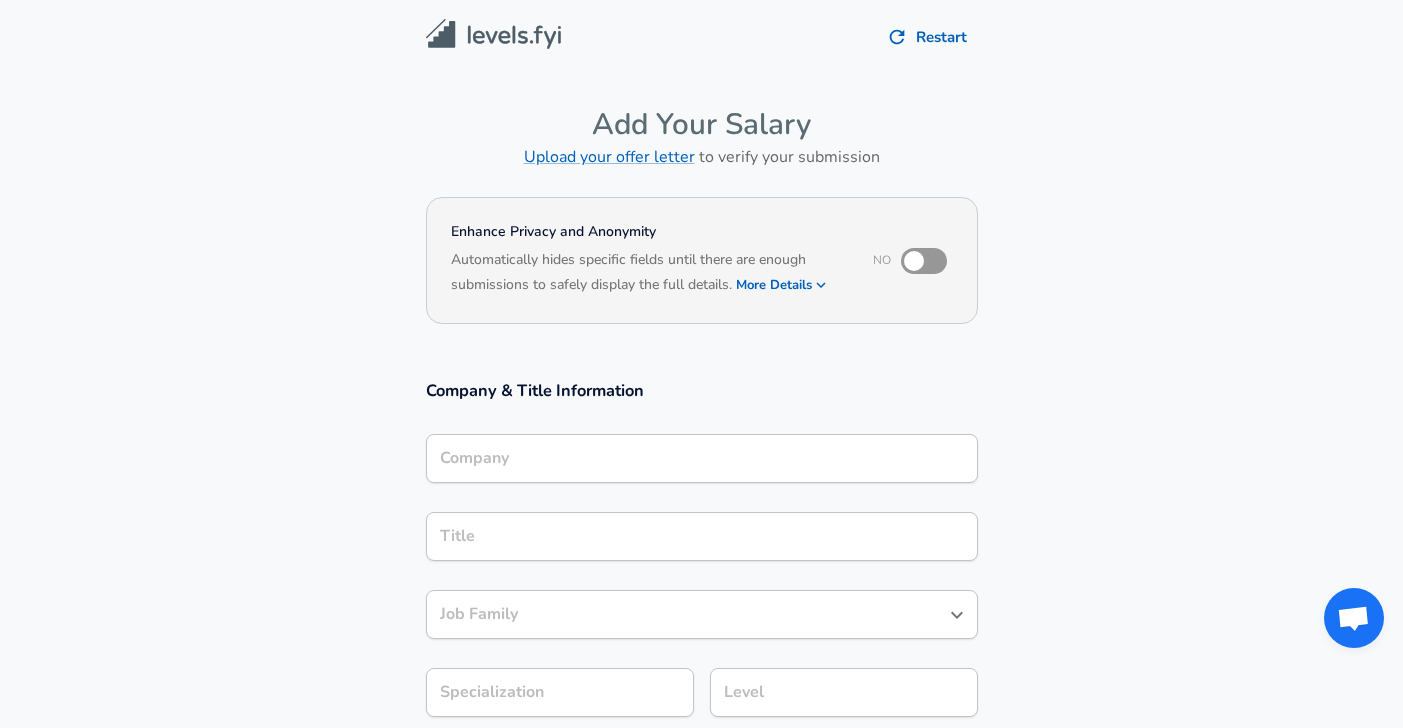 click on "Company" at bounding box center [702, 458] 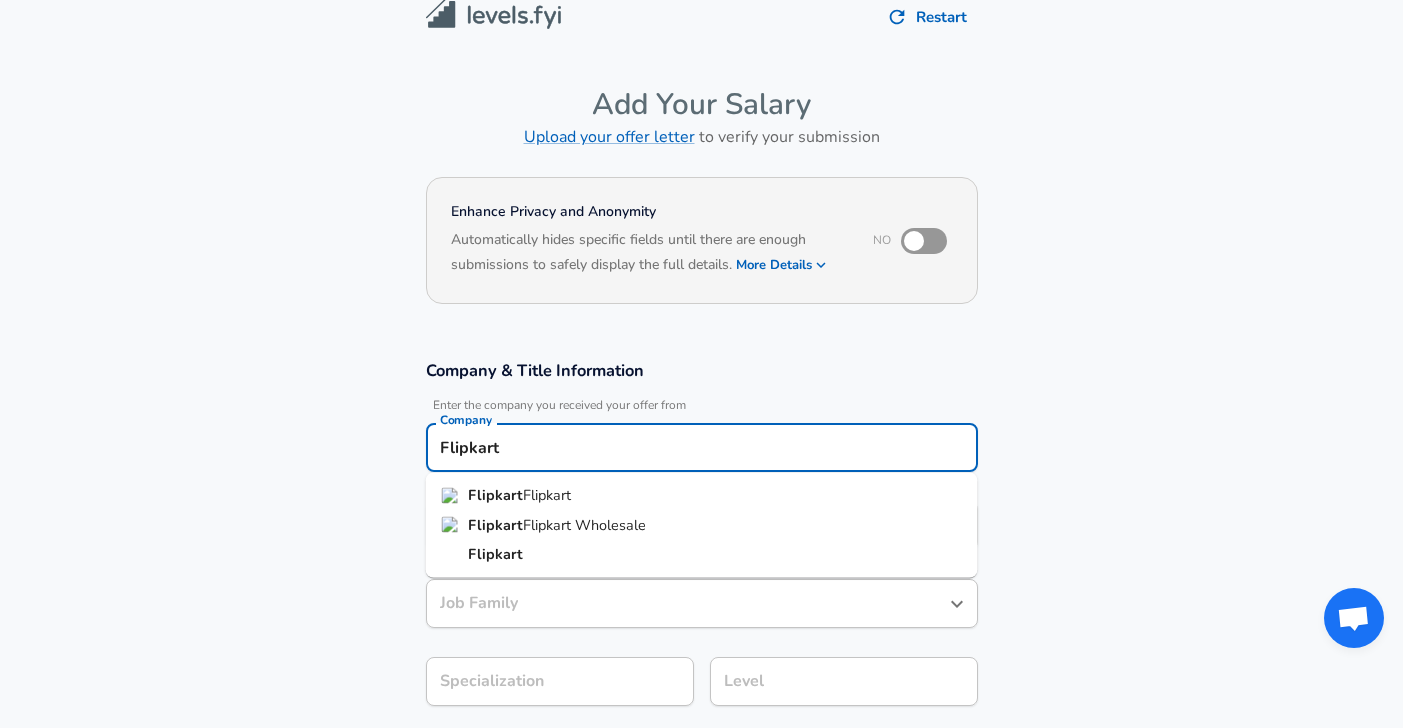 click on "Flipkart" at bounding box center [702, 496] 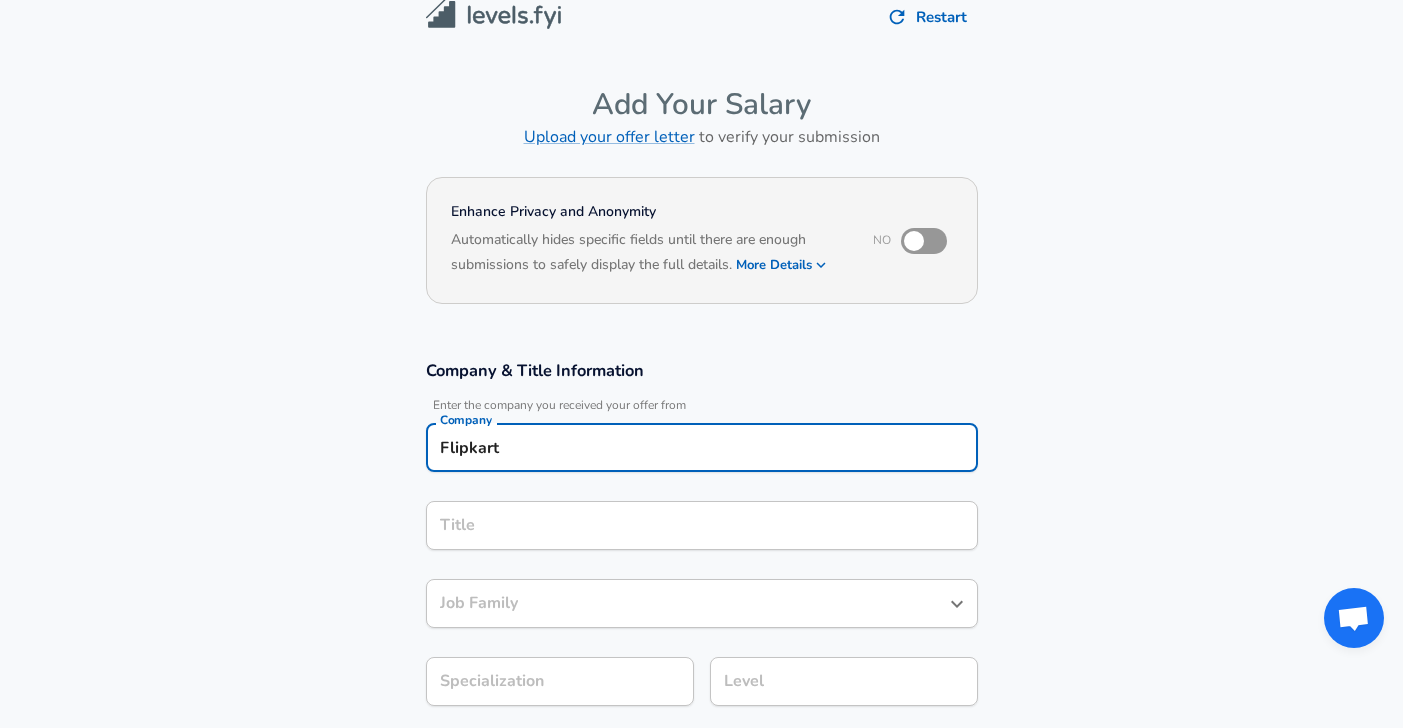 type on "Flipkart" 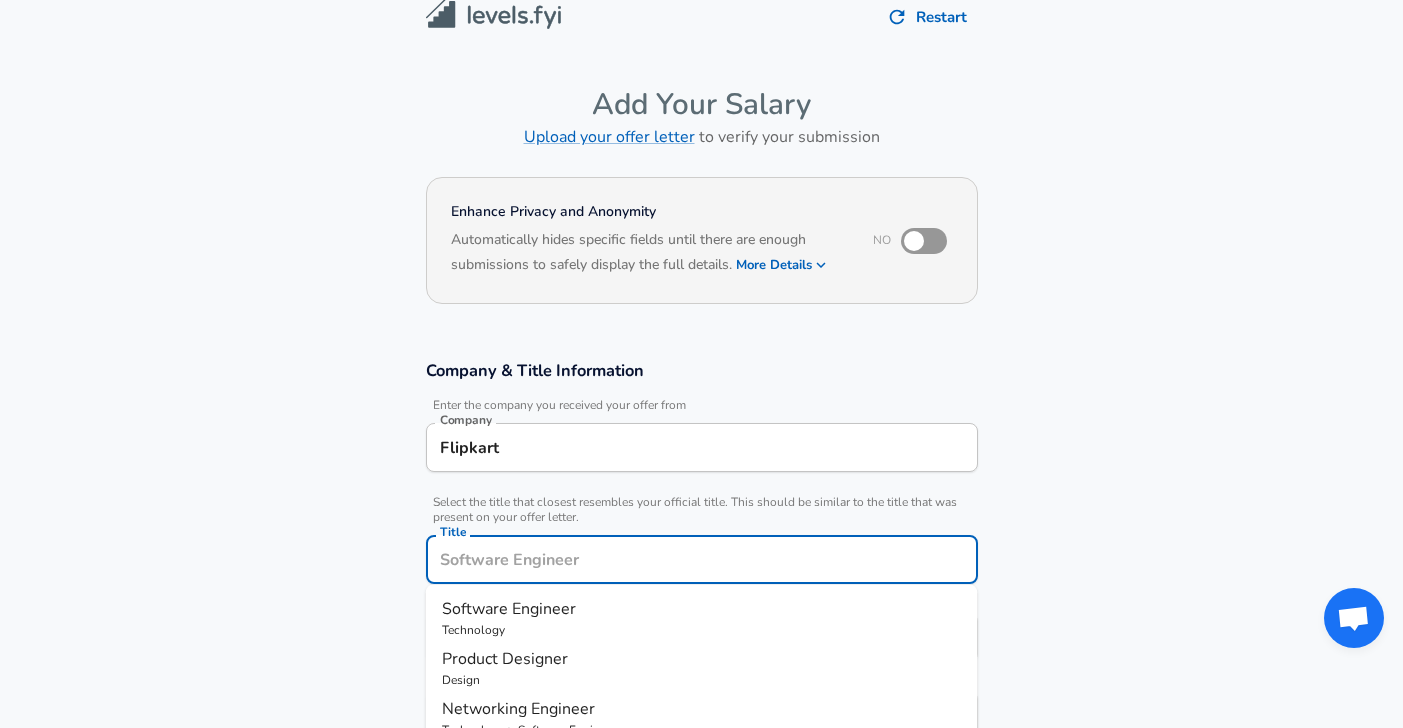 scroll, scrollTop: 60, scrollLeft: 0, axis: vertical 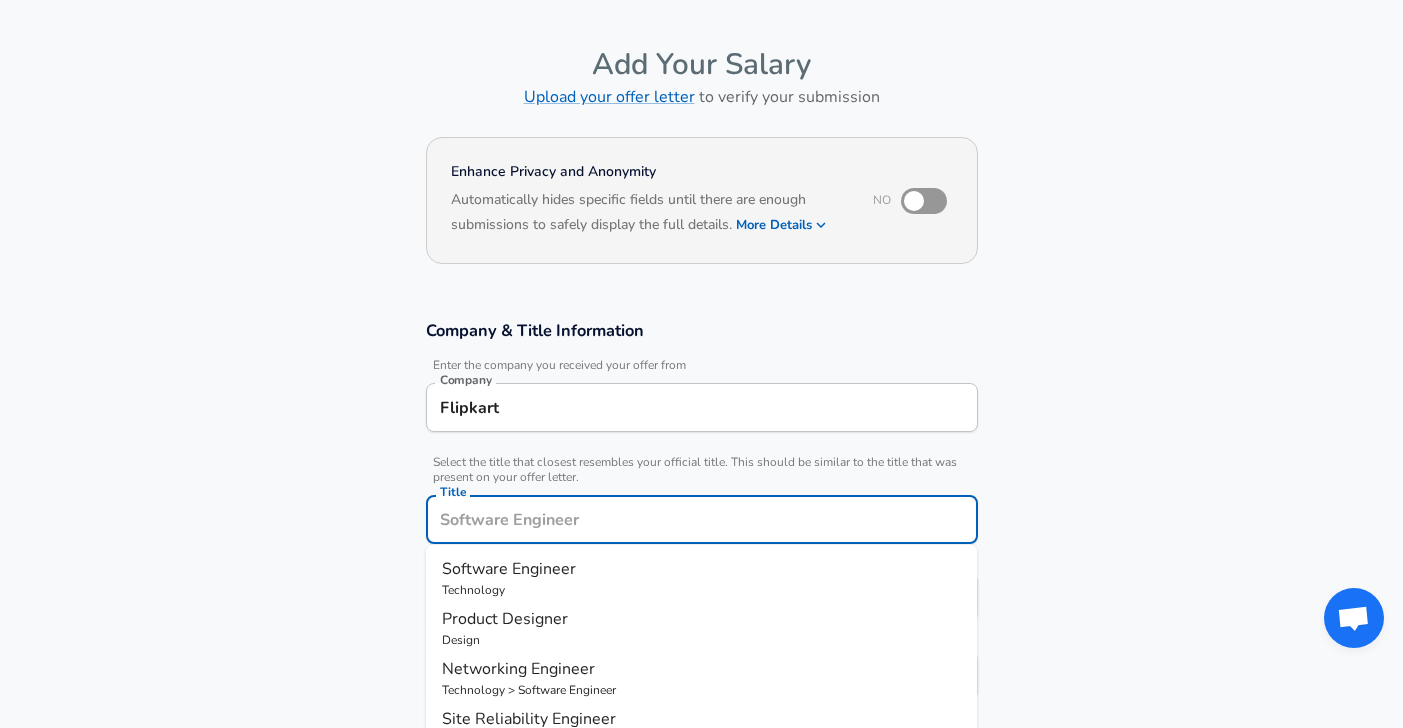 click on "Software Engineer" at bounding box center [702, 569] 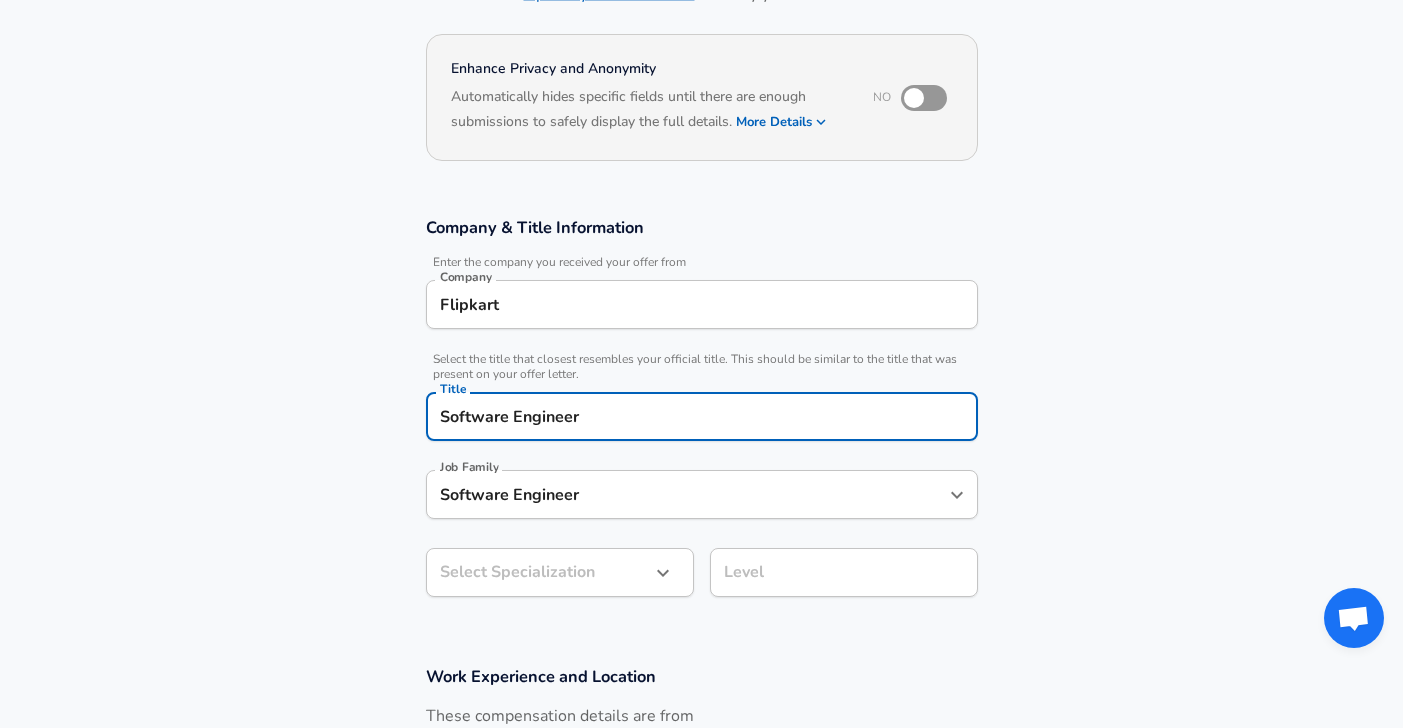 scroll, scrollTop: 178, scrollLeft: 0, axis: vertical 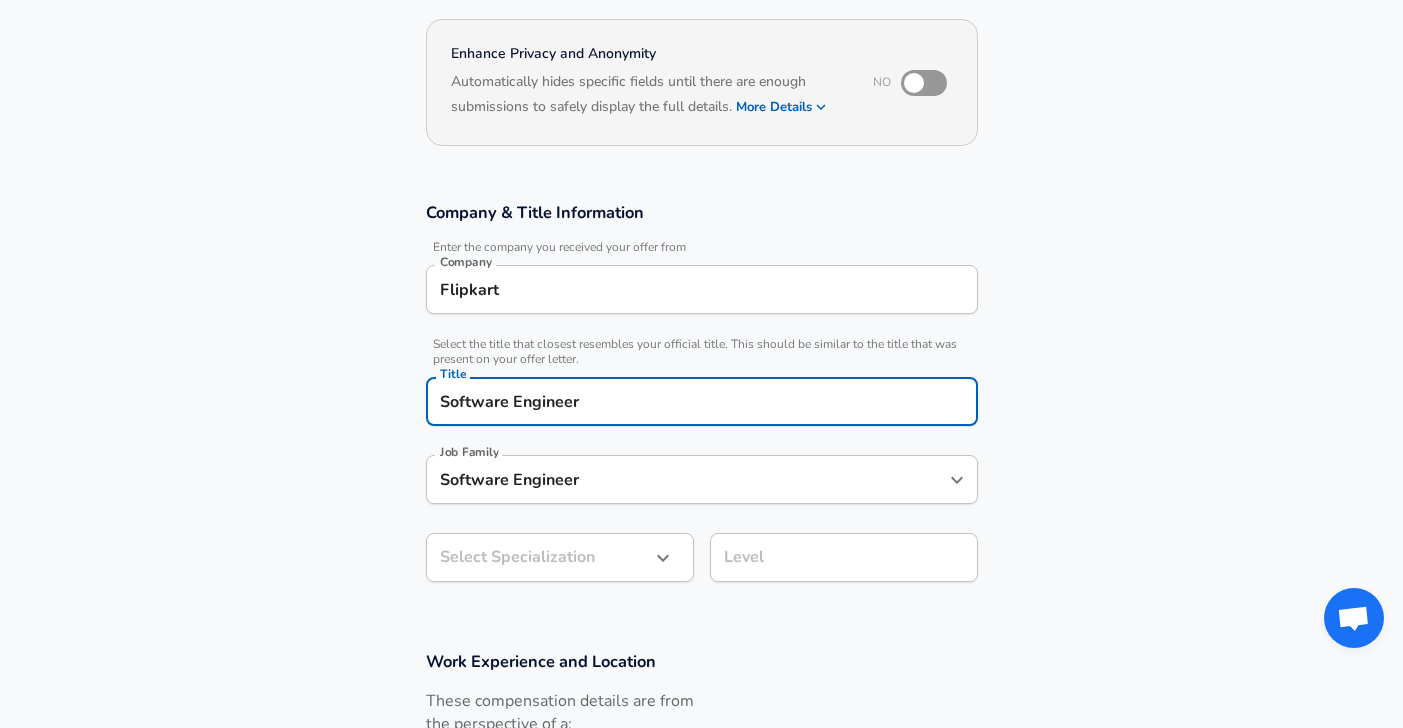 click 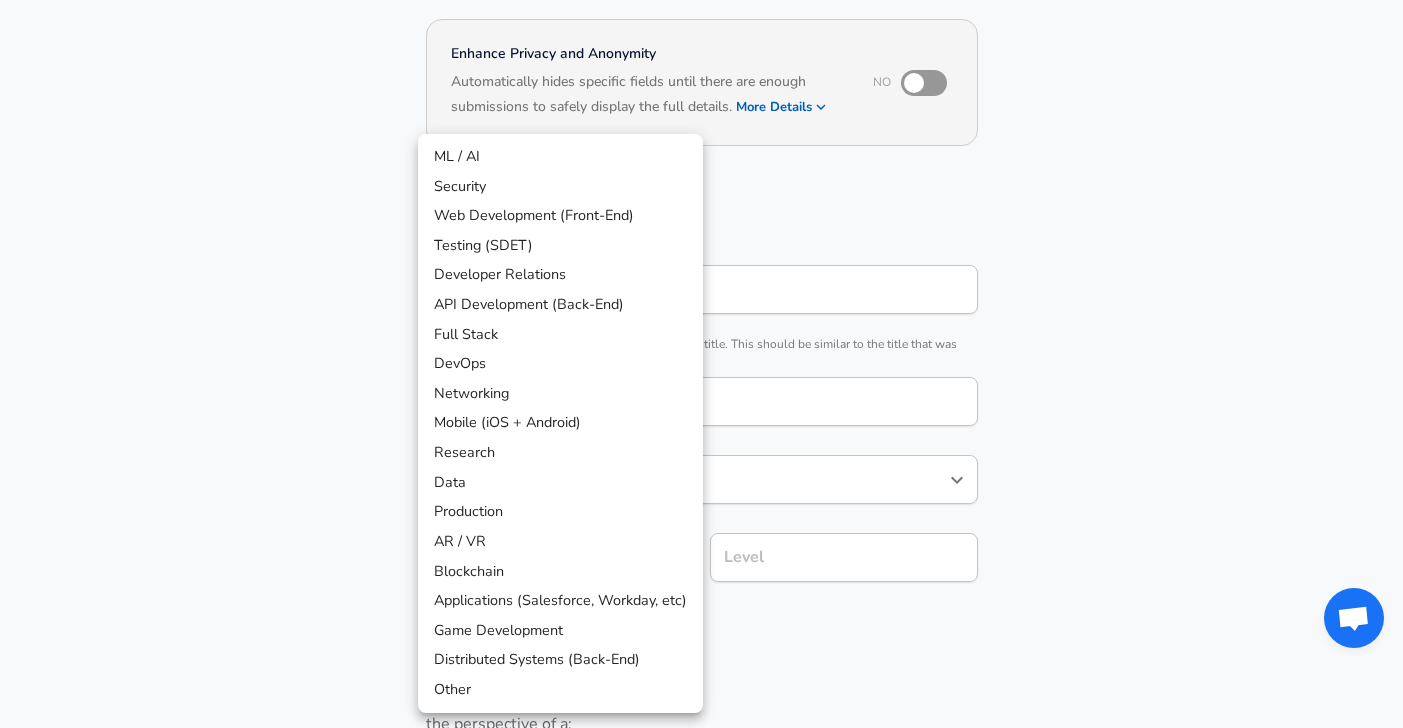 click on "API Development (Back-End)" at bounding box center (560, 305) 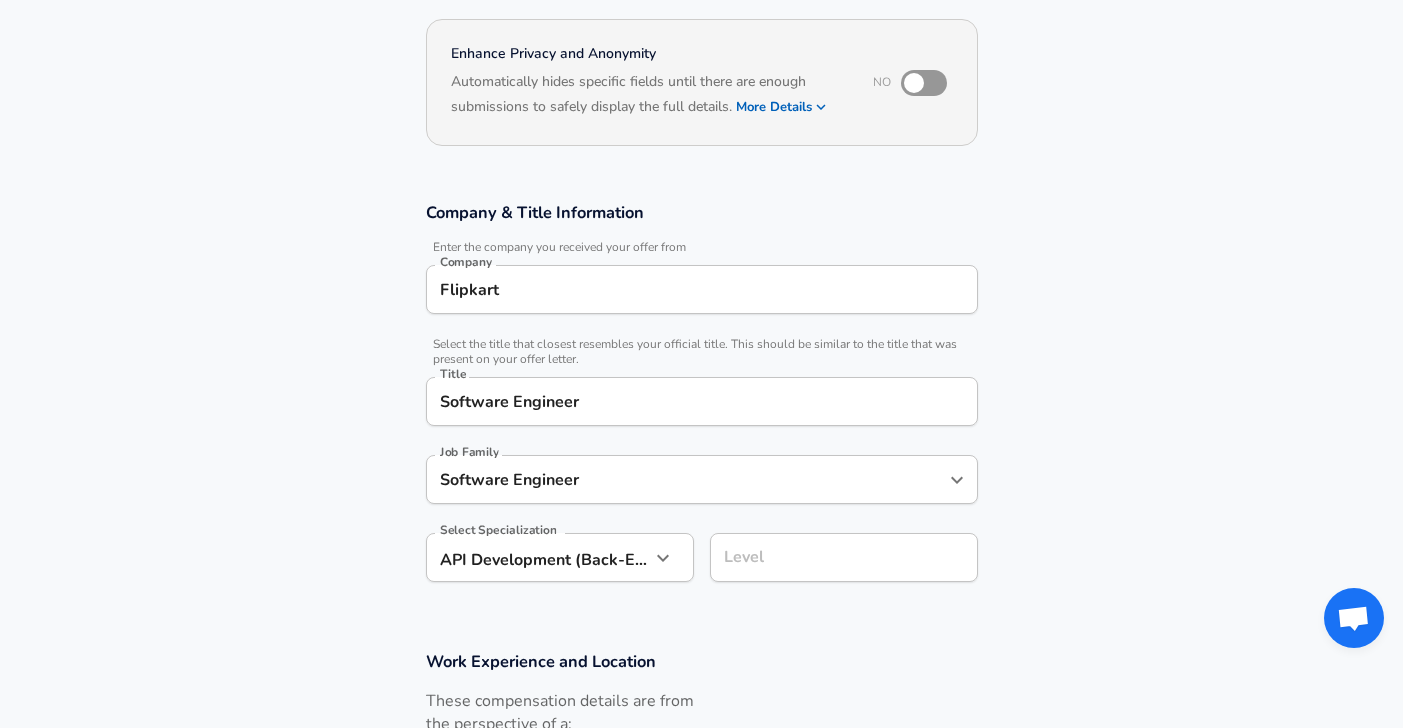 click on "Level" at bounding box center [844, 557] 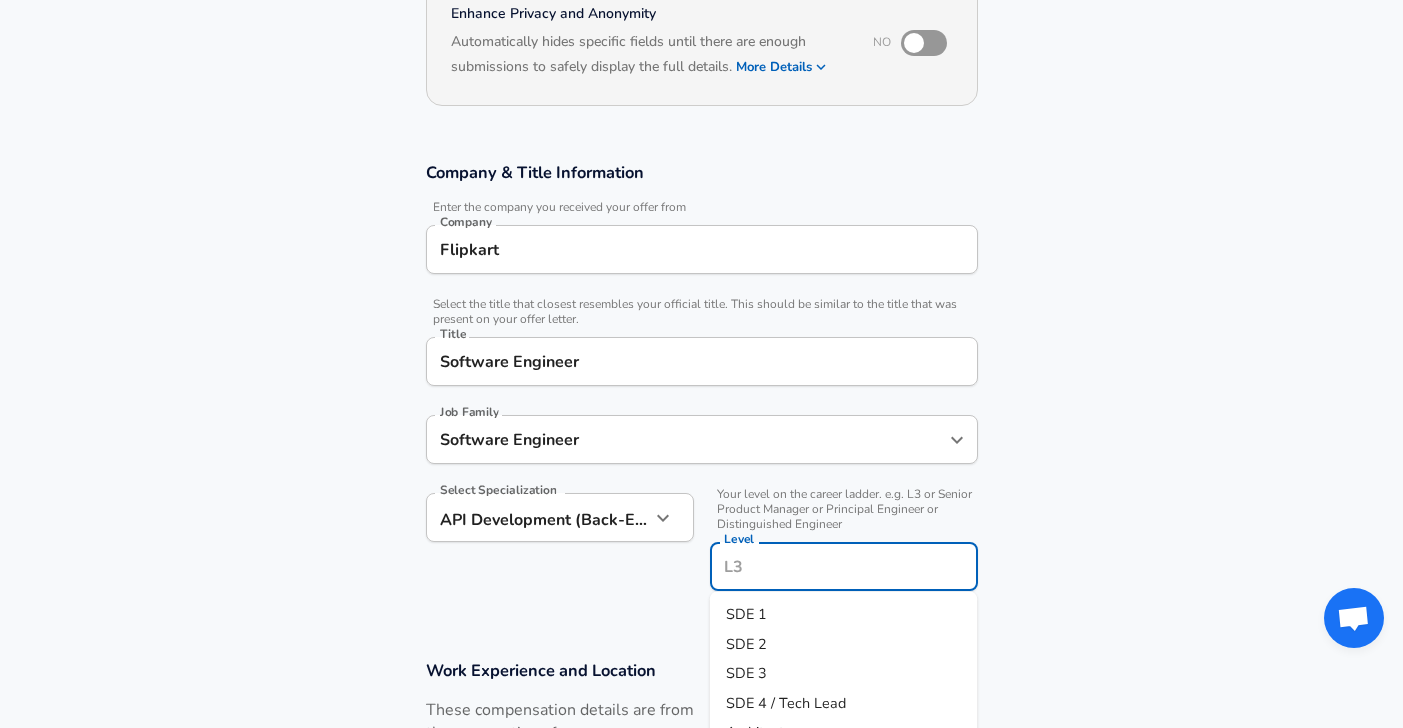 click on "SDE 2" at bounding box center (844, 644) 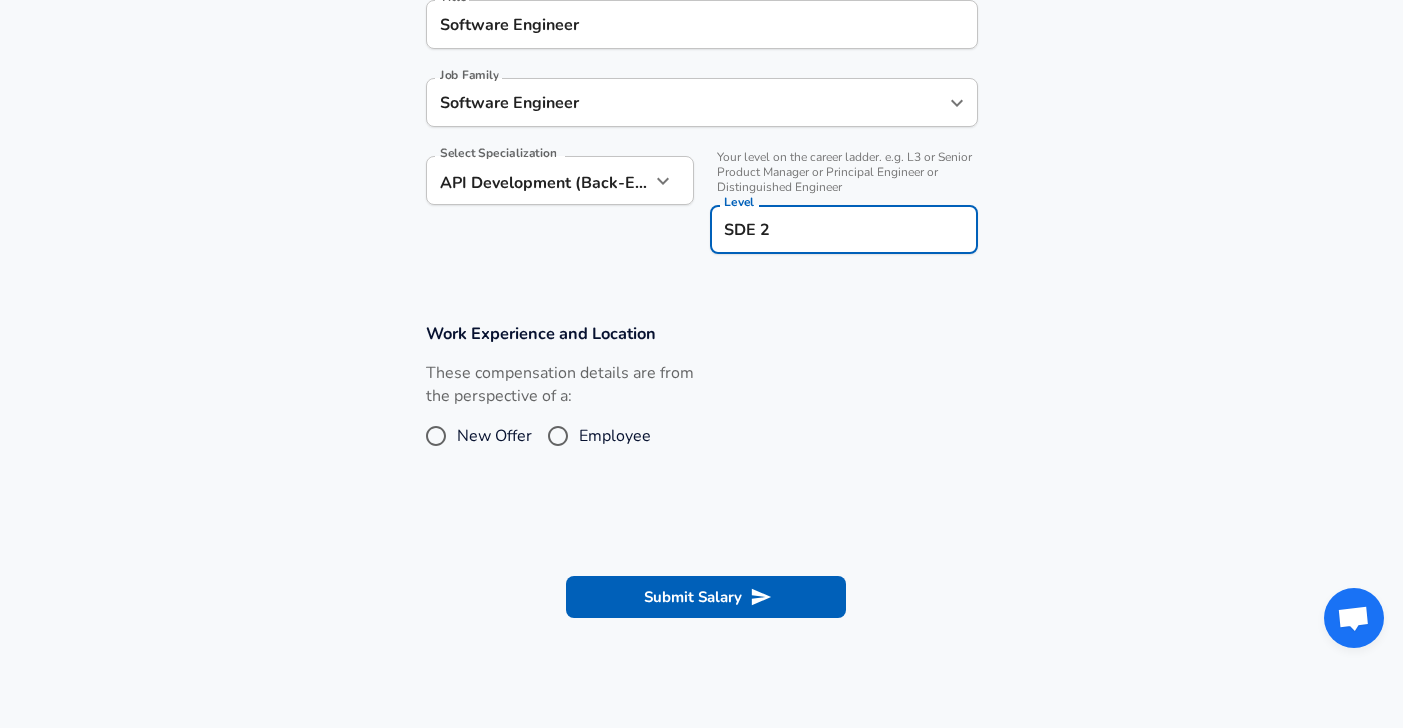scroll, scrollTop: 556, scrollLeft: 0, axis: vertical 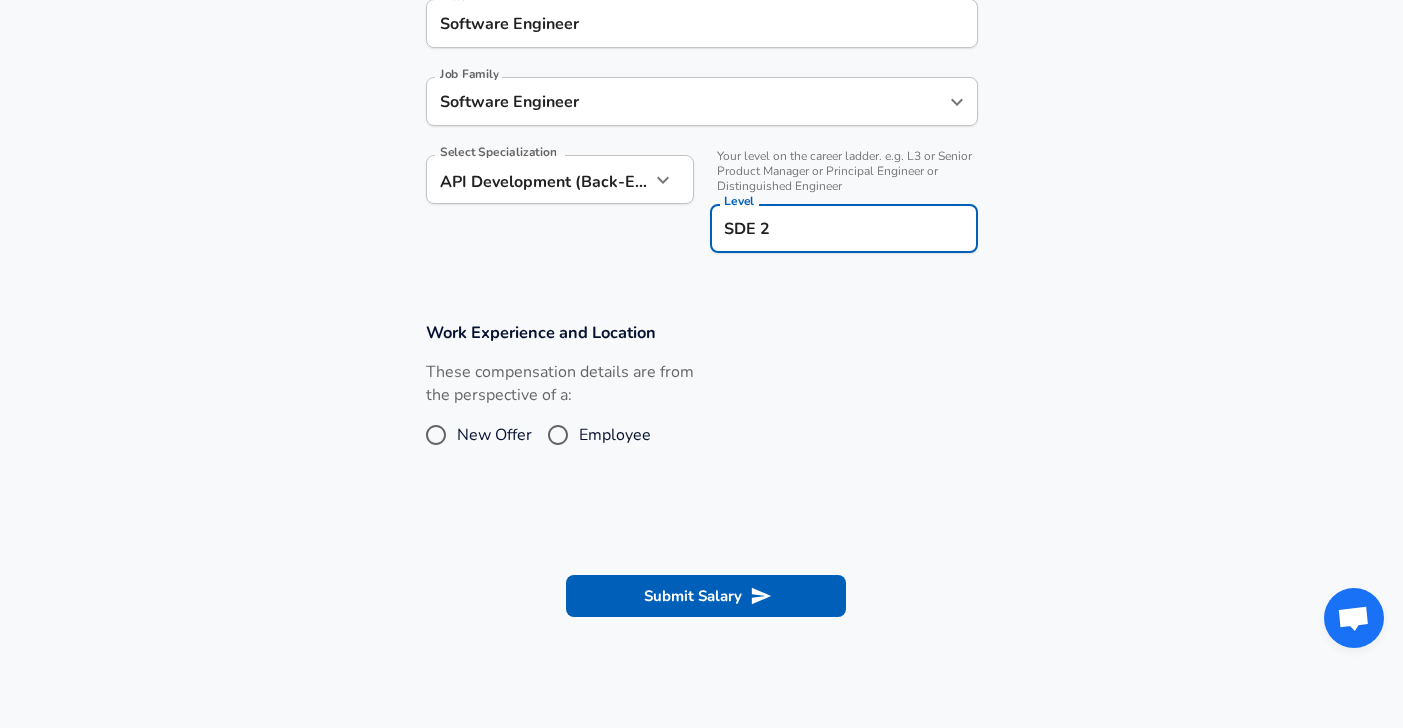 click on "Employee" at bounding box center [558, 435] 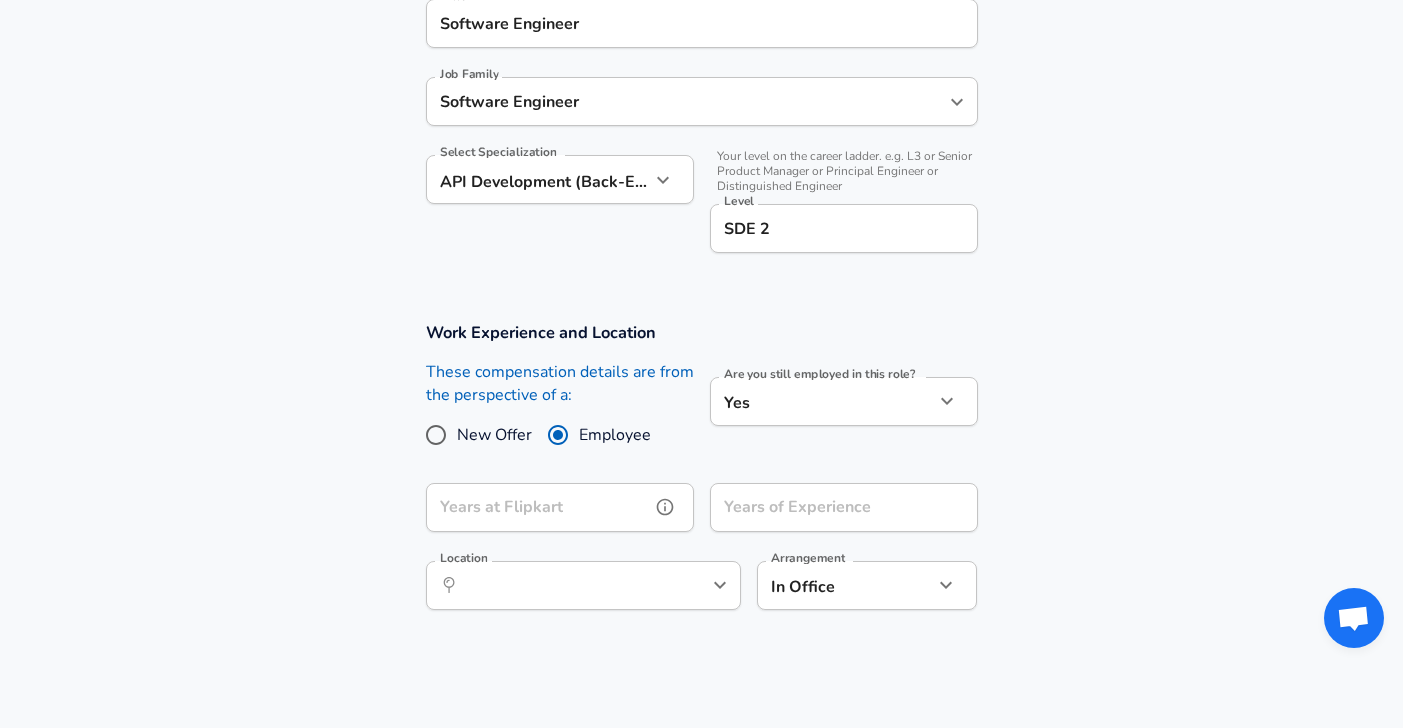 click on "Years at Flipkart" at bounding box center (538, 507) 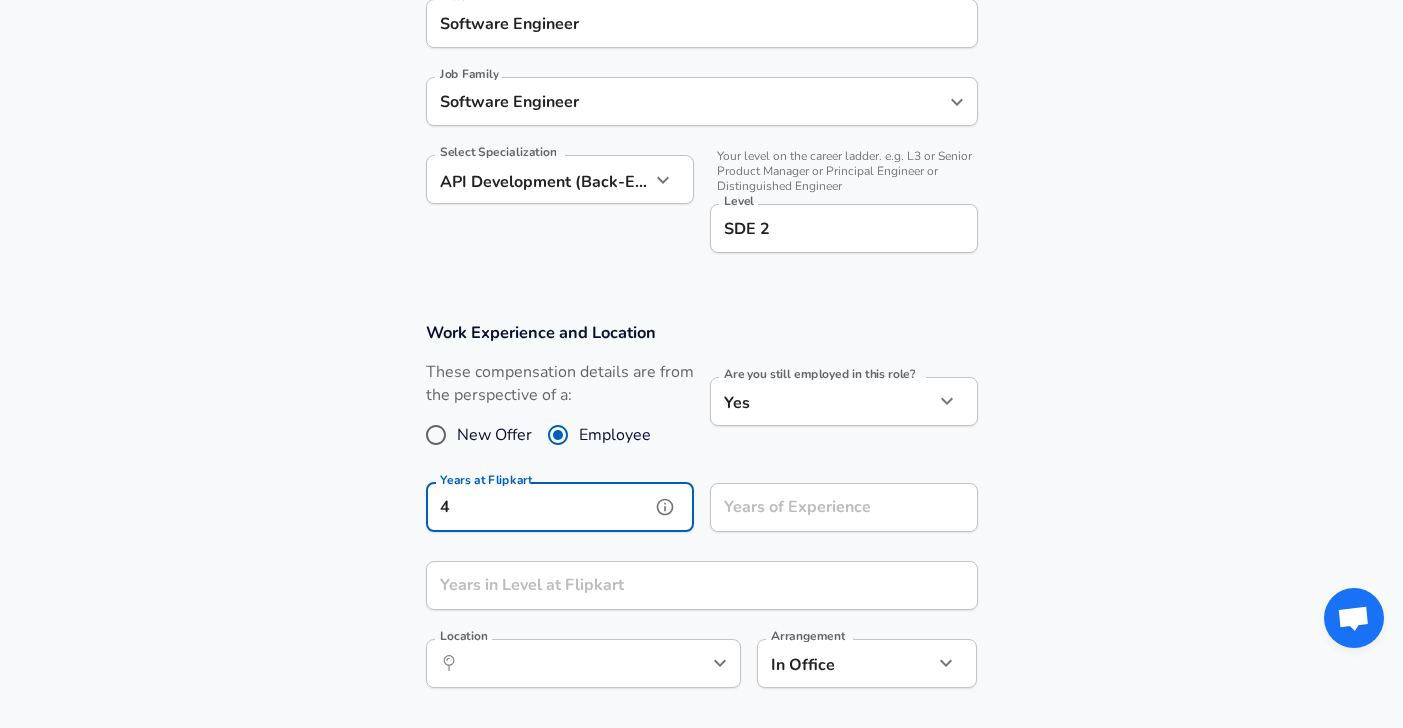 type on "4" 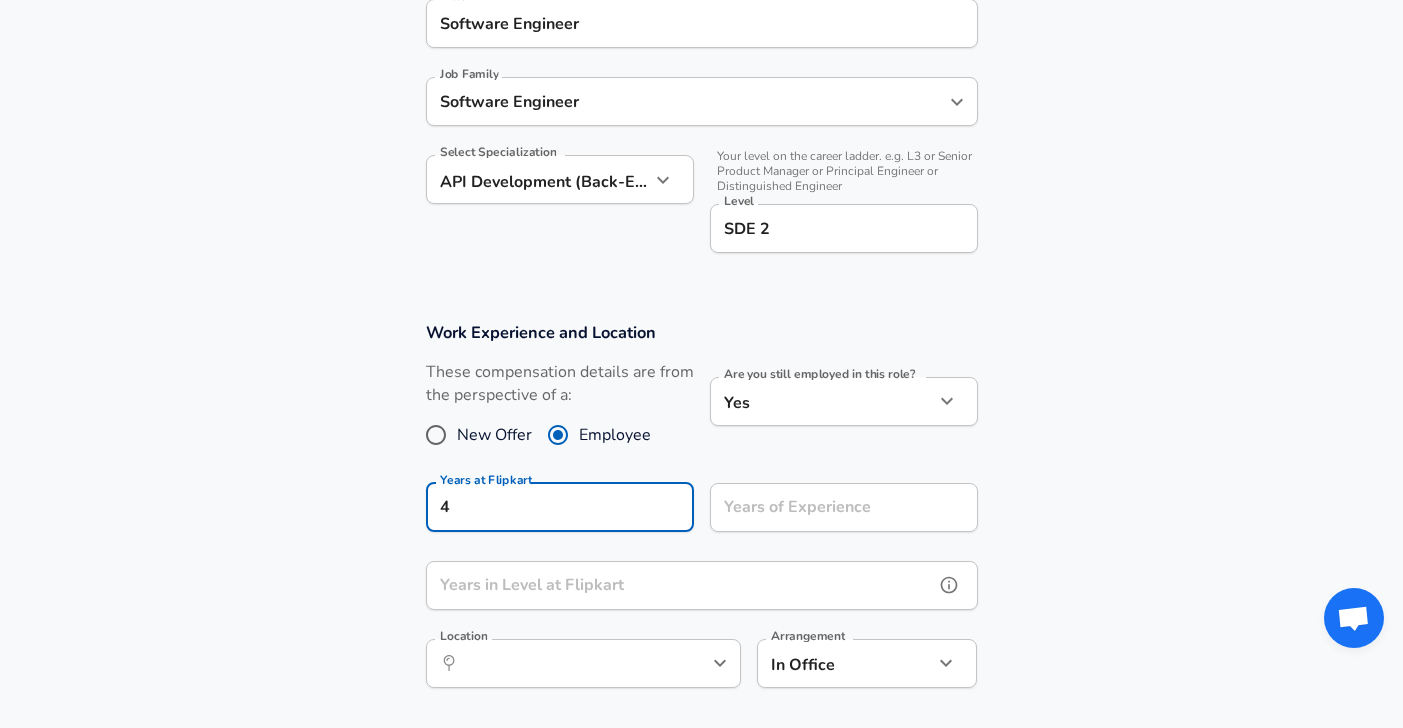 click on "Years in Level at Flipkart" at bounding box center (680, 585) 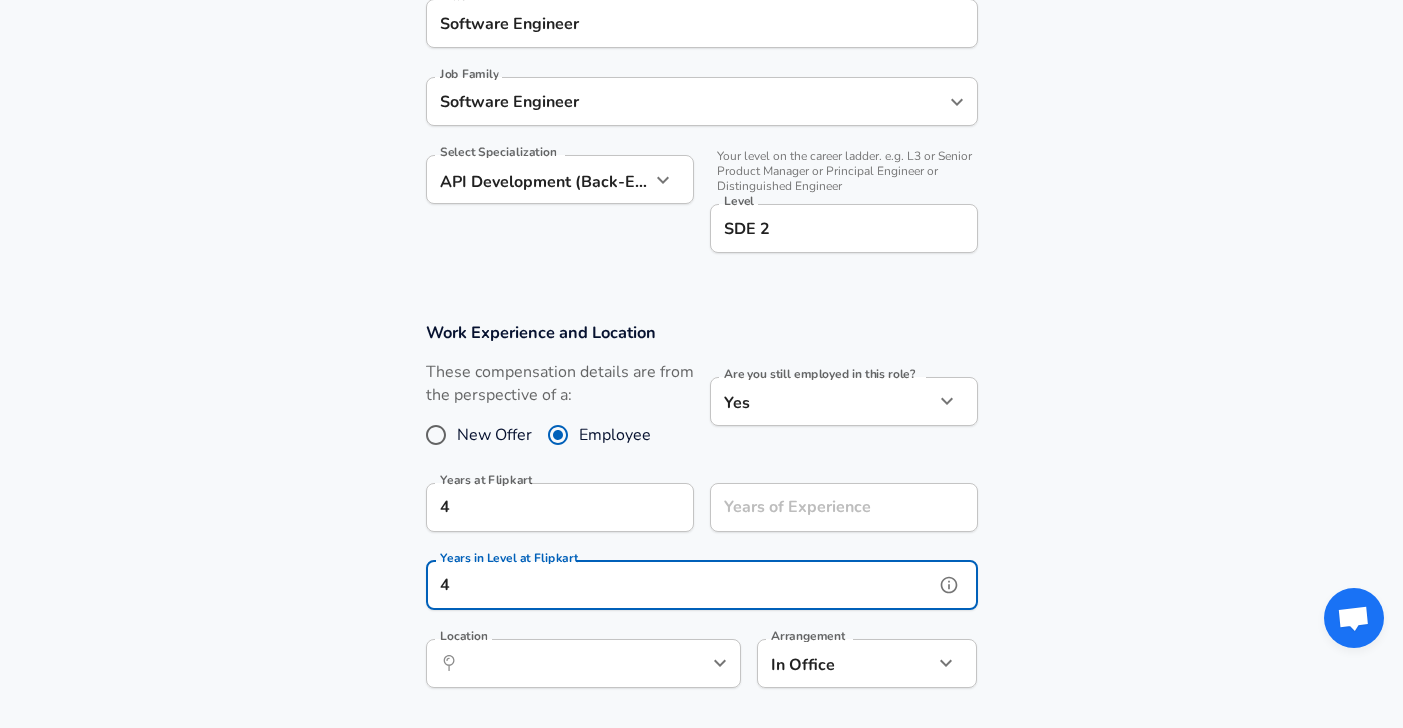 scroll, scrollTop: 0, scrollLeft: 0, axis: both 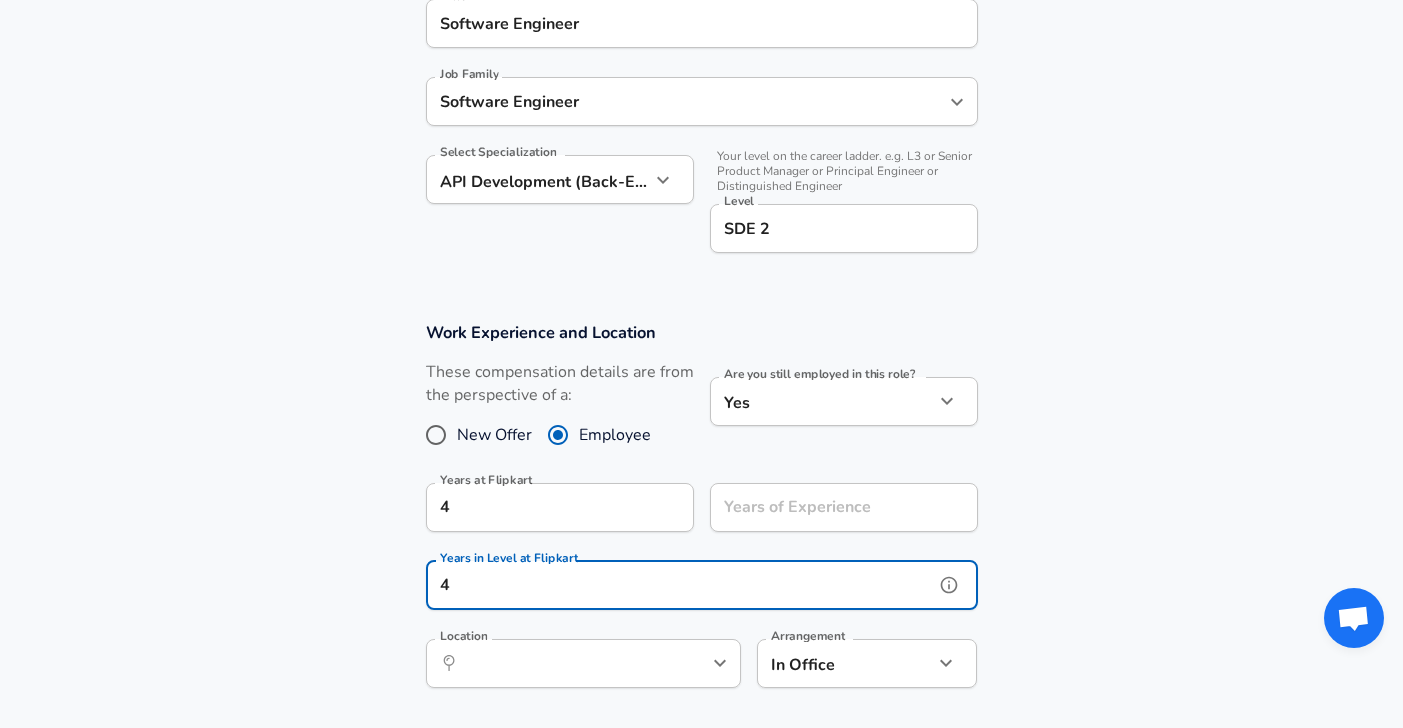 type on "4" 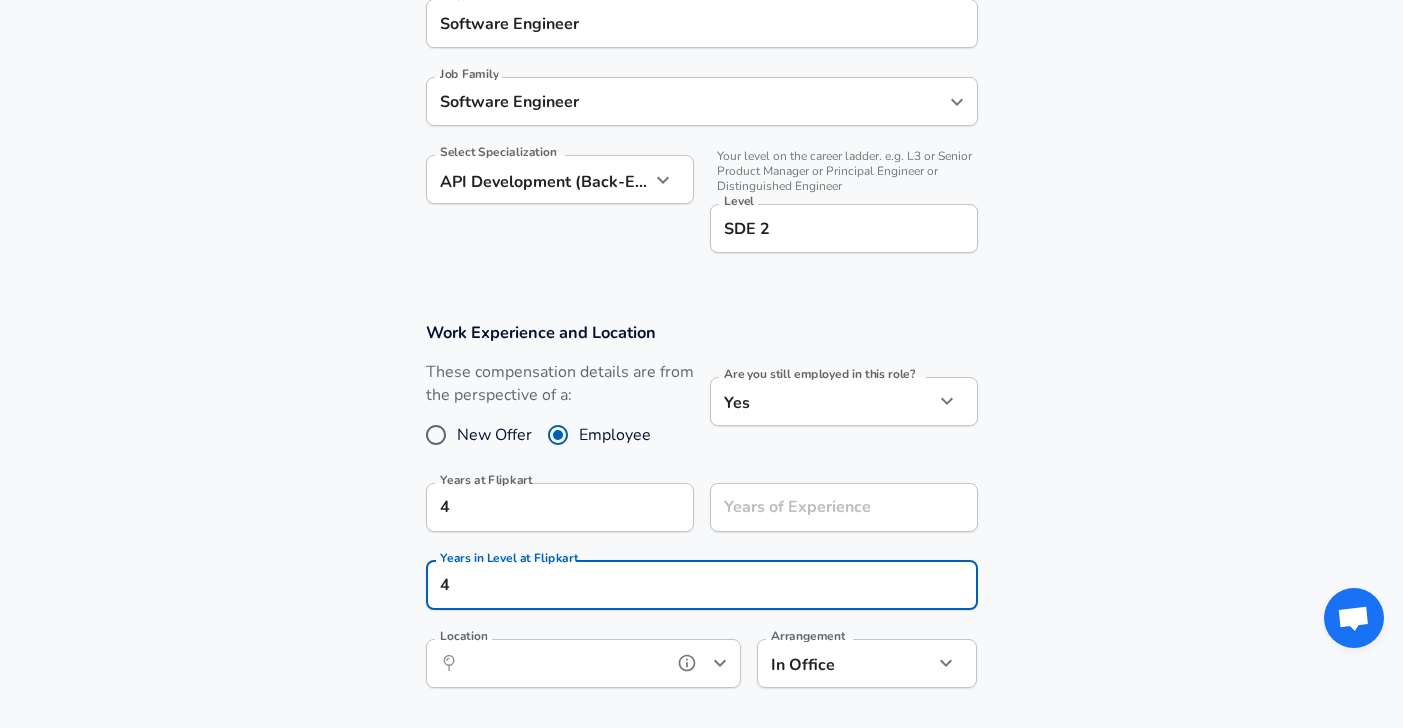 click on "Location" at bounding box center (561, 663) 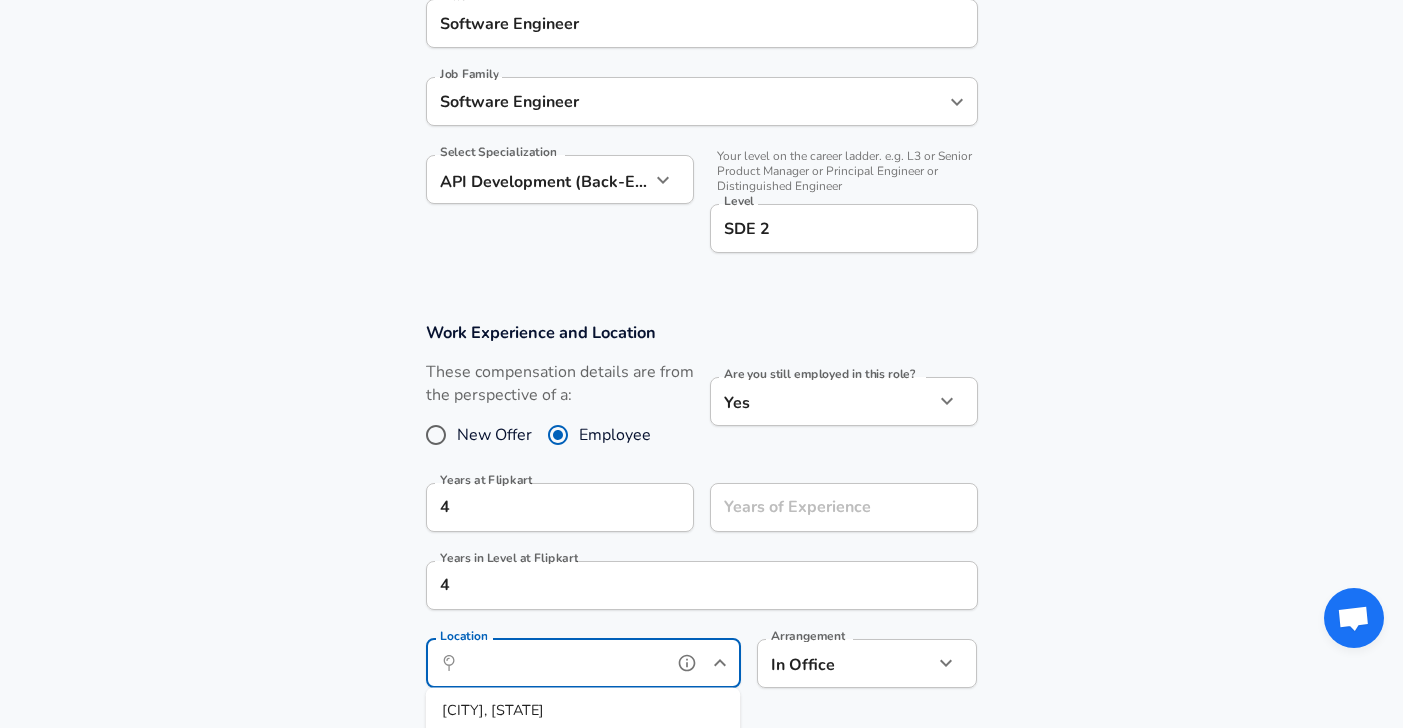 scroll, scrollTop: 0, scrollLeft: 0, axis: both 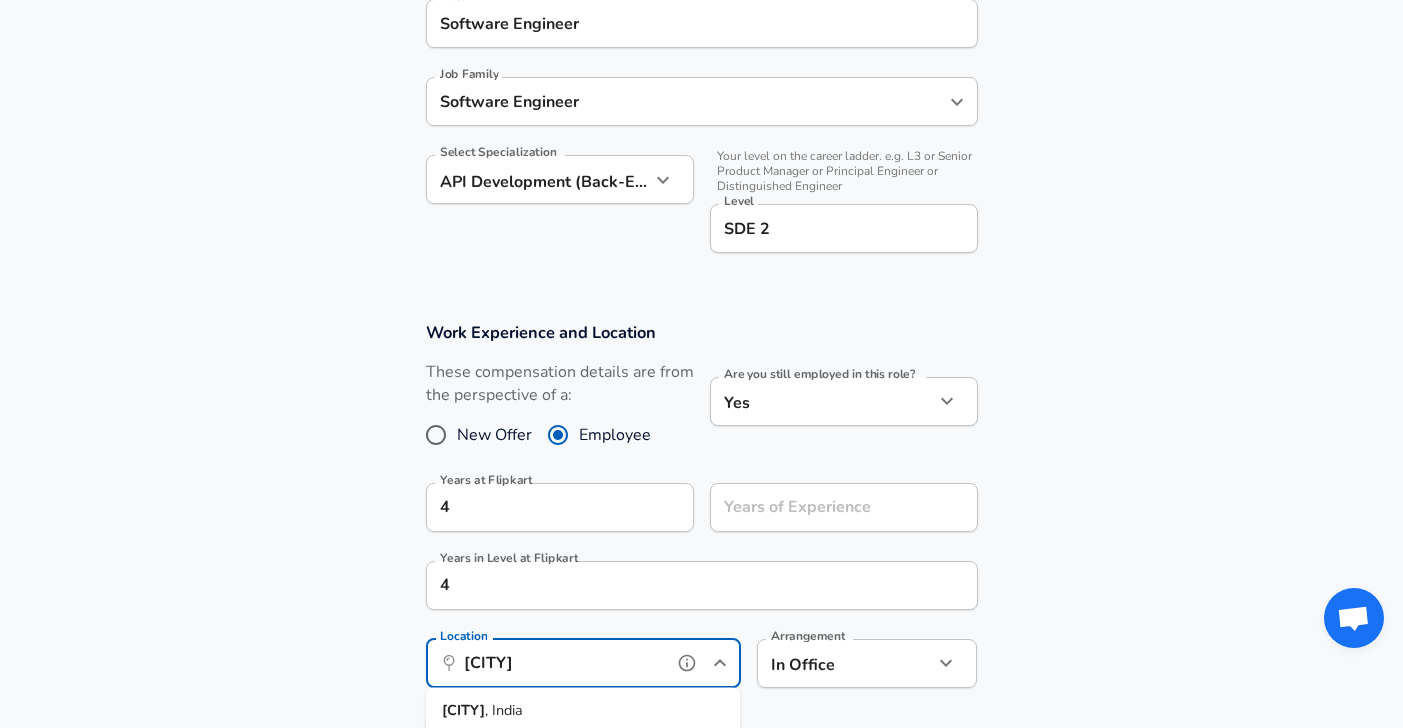 click on "[CITY] , [STATE], India" at bounding box center (583, 711) 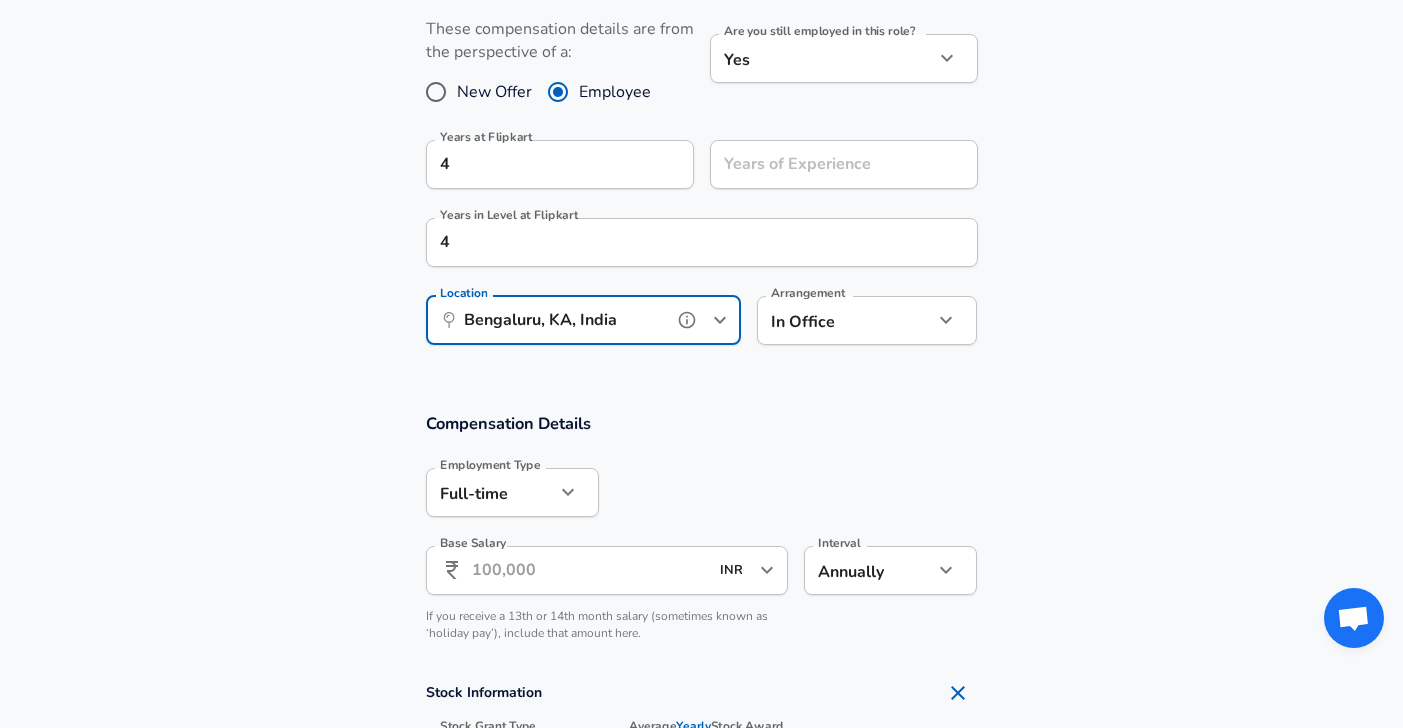 scroll, scrollTop: 920, scrollLeft: 0, axis: vertical 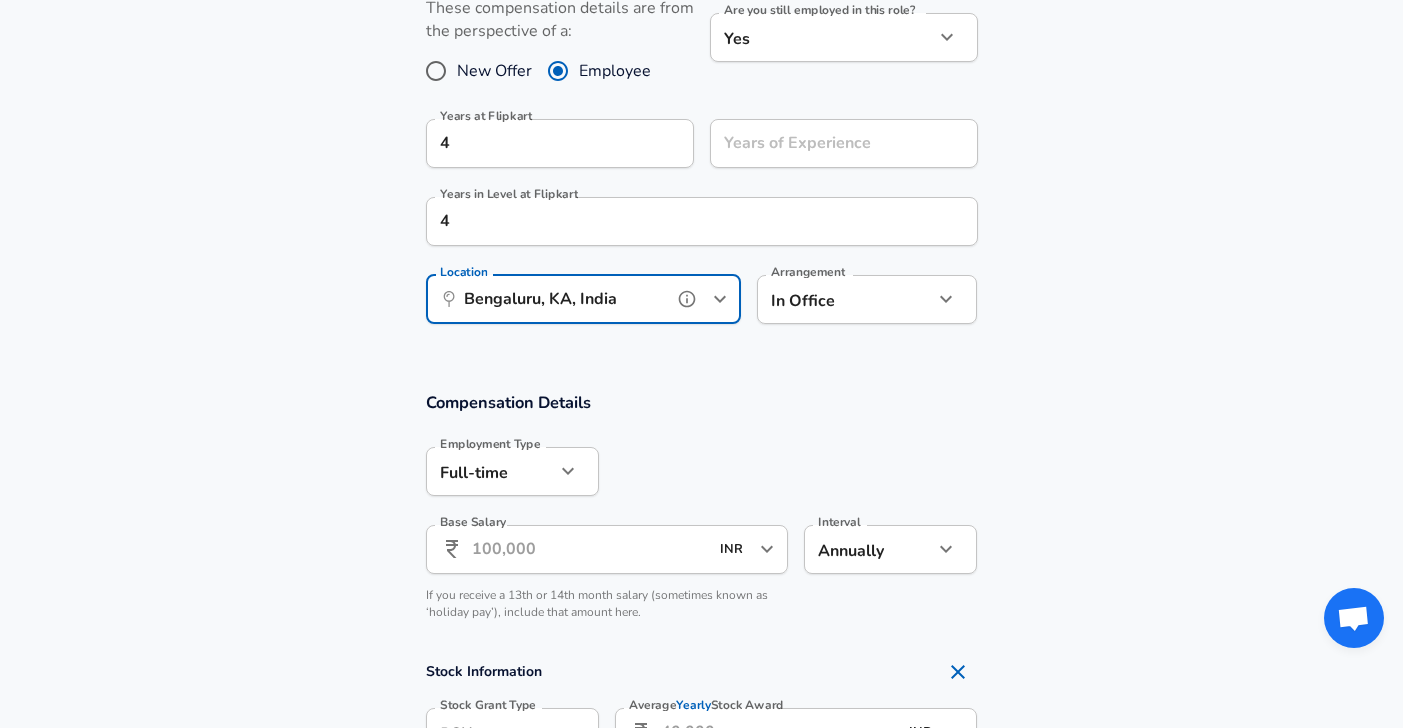 type on "Bengaluru, KA, India" 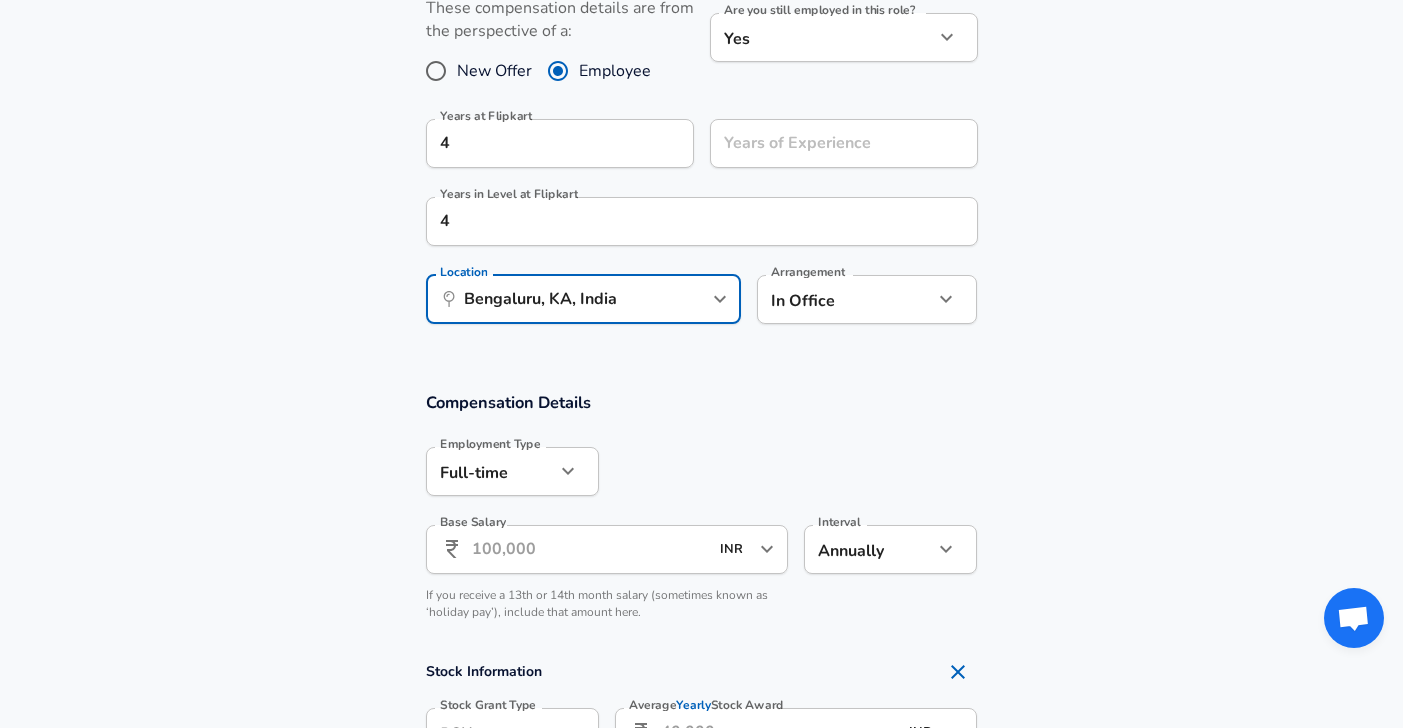 click on "Base Salary" at bounding box center [590, 549] 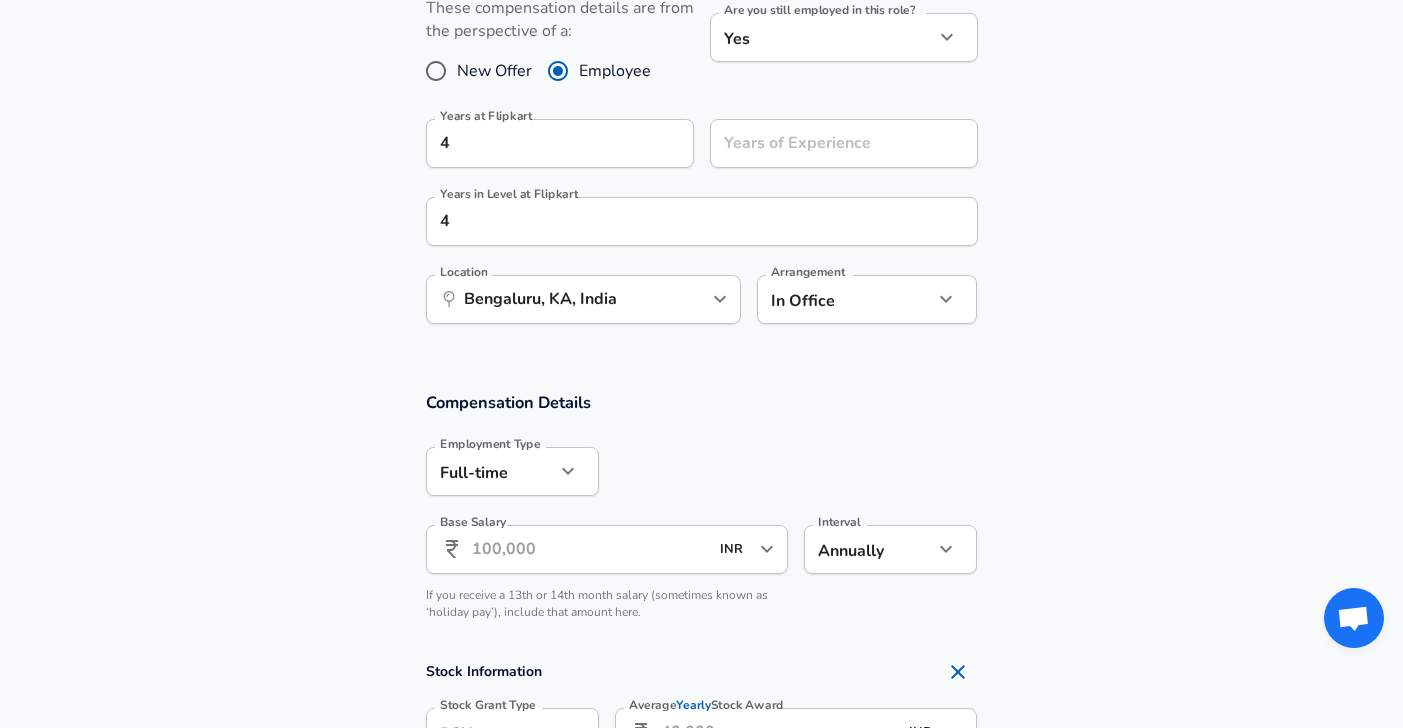 scroll, scrollTop: 0, scrollLeft: 0, axis: both 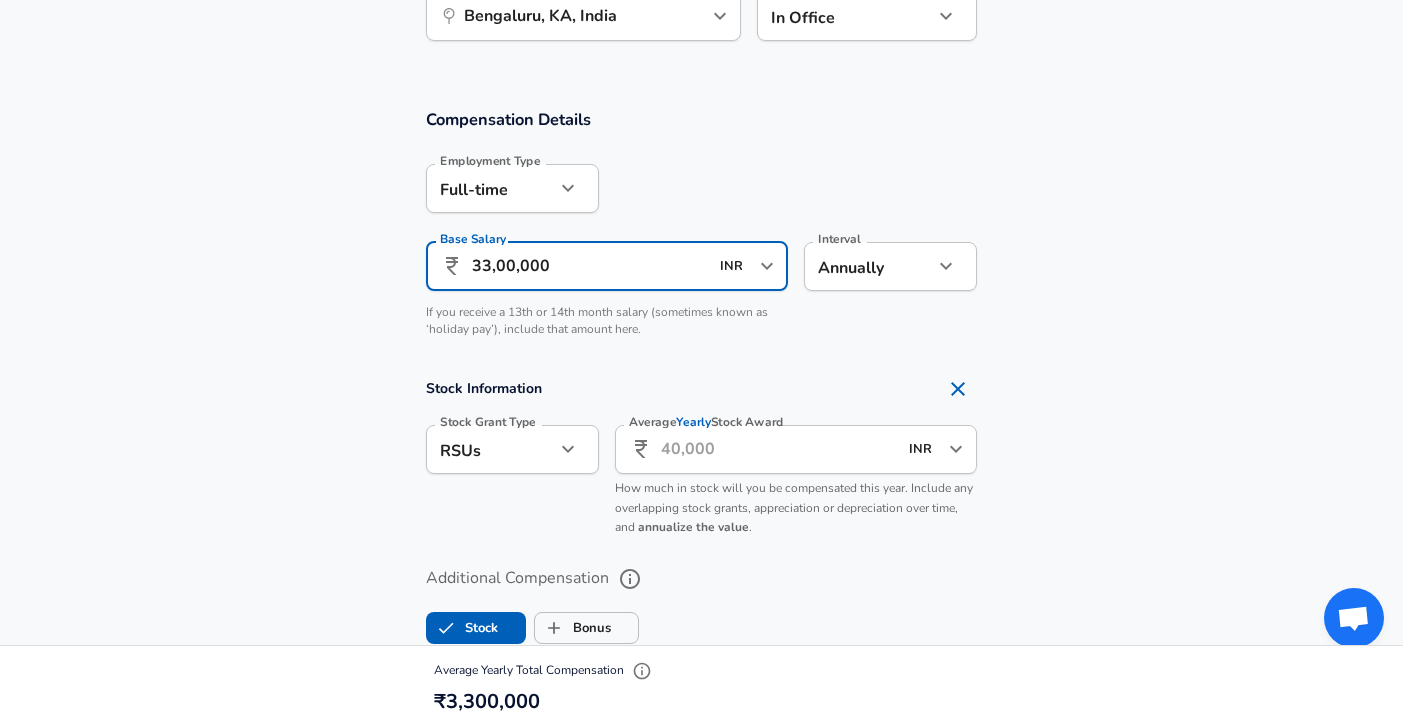 type on "33,00,000" 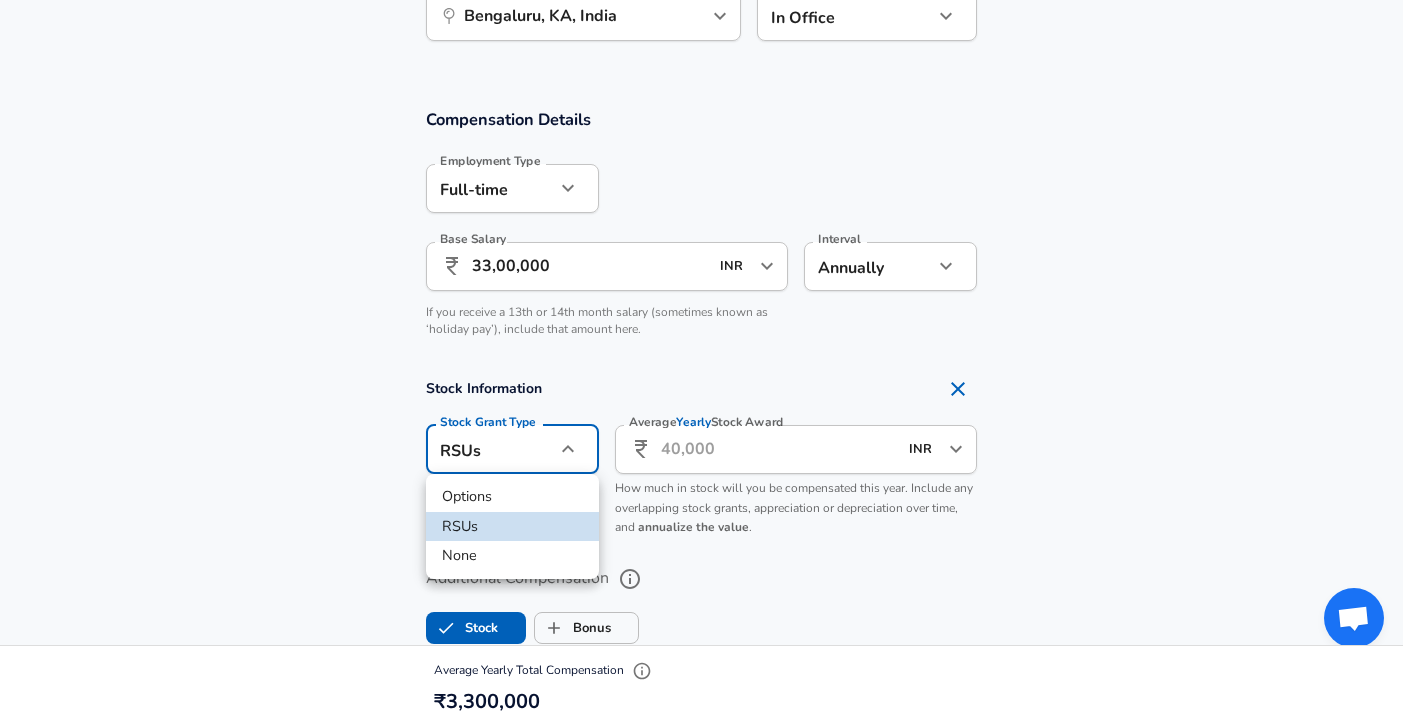 scroll, scrollTop: 0, scrollLeft: 0, axis: both 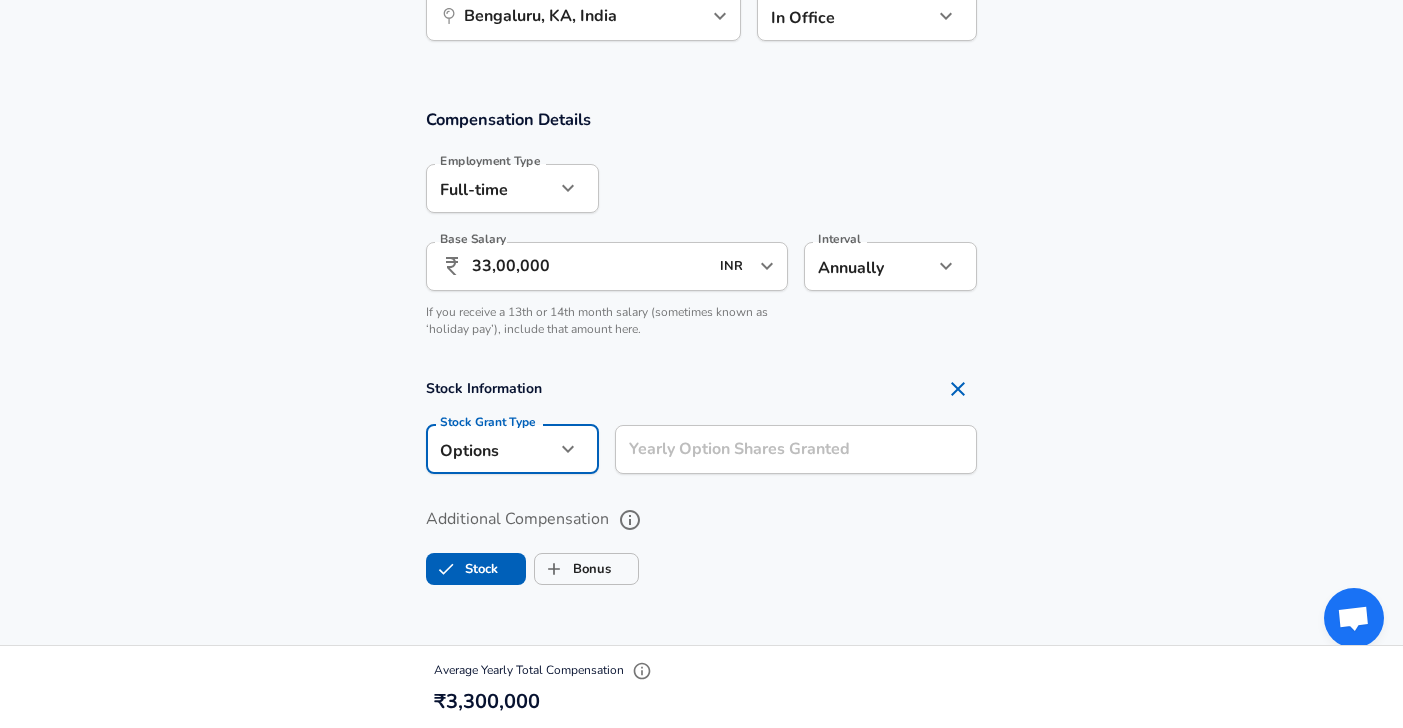 click on "Yearly Option Shares Granted" at bounding box center (796, 449) 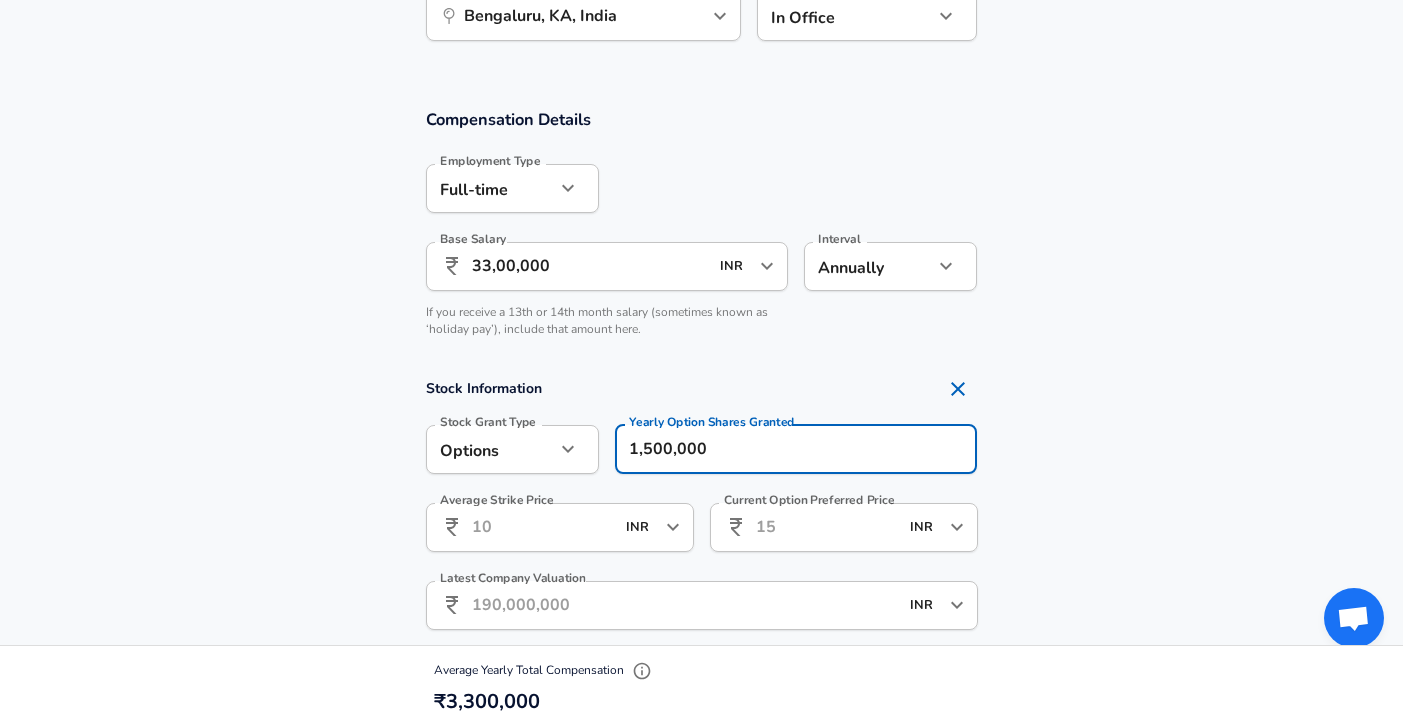 scroll, scrollTop: 0, scrollLeft: 0, axis: both 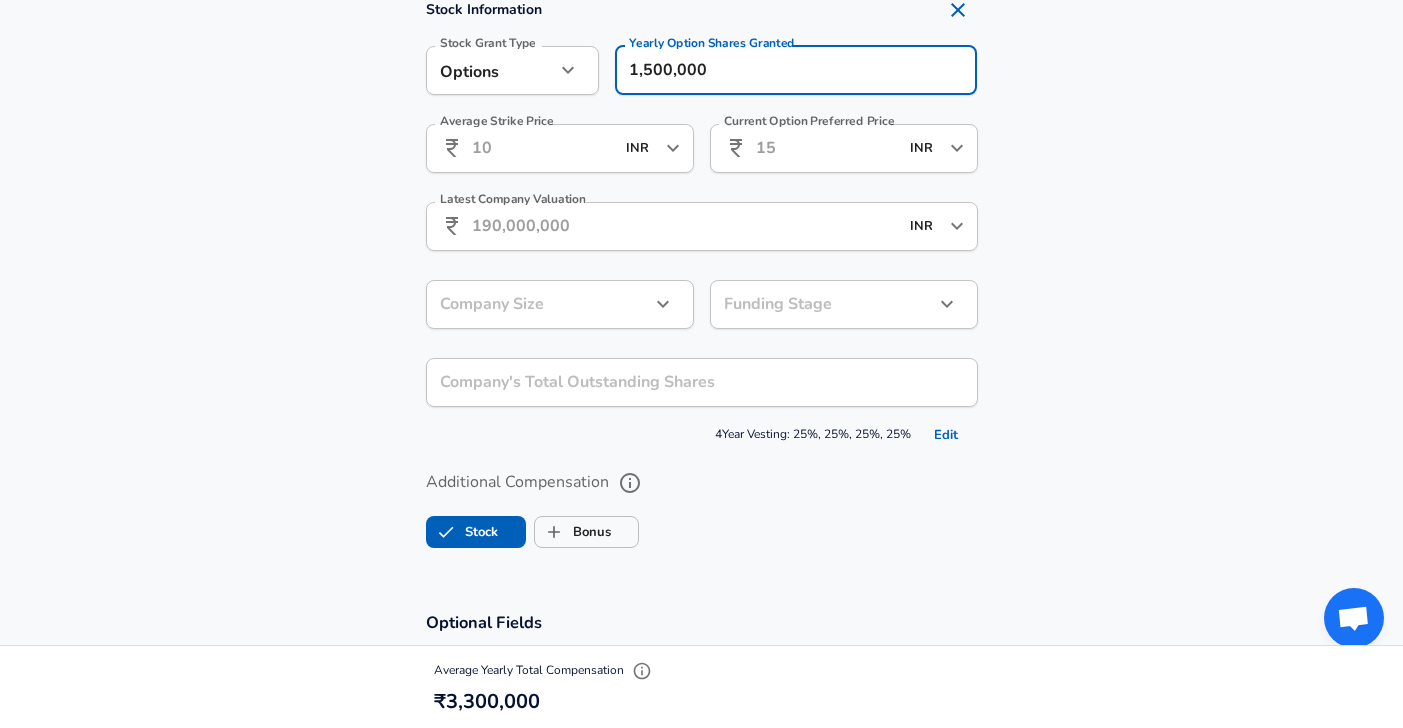 type on "1,500,000" 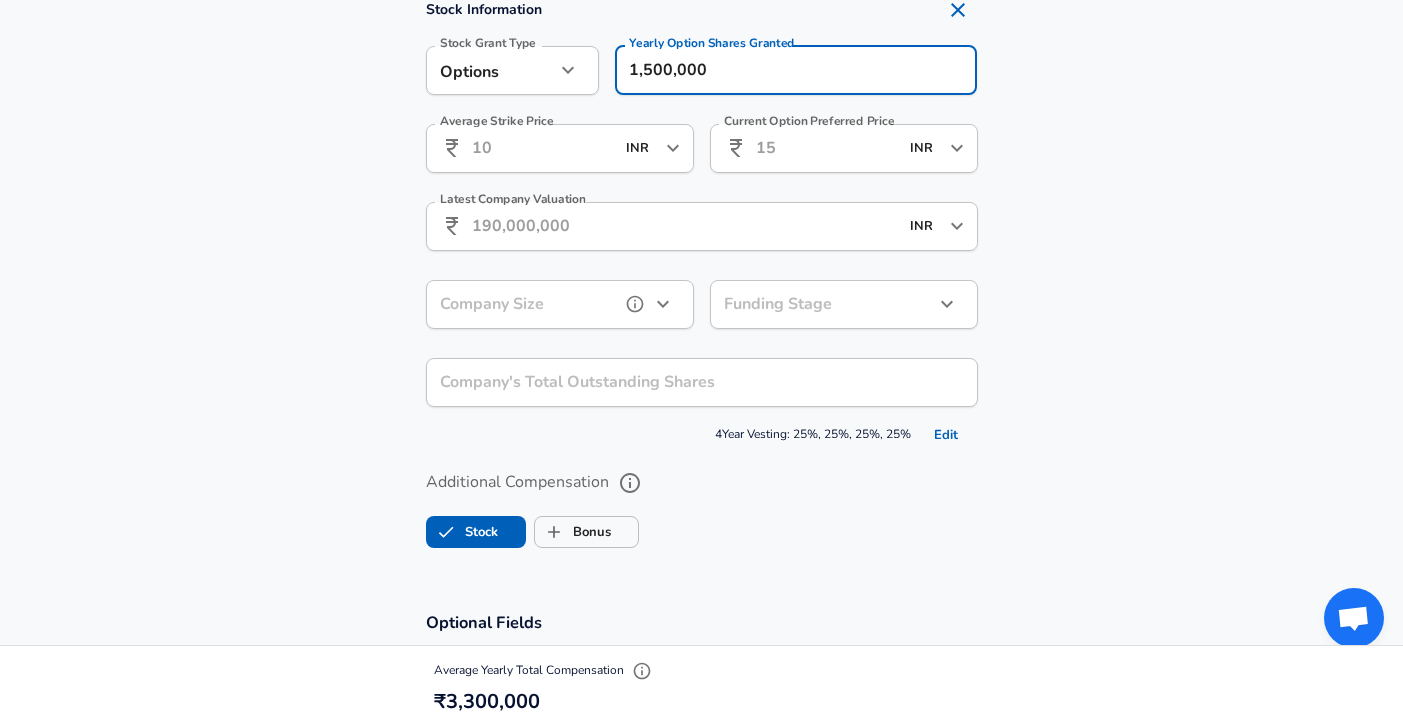click 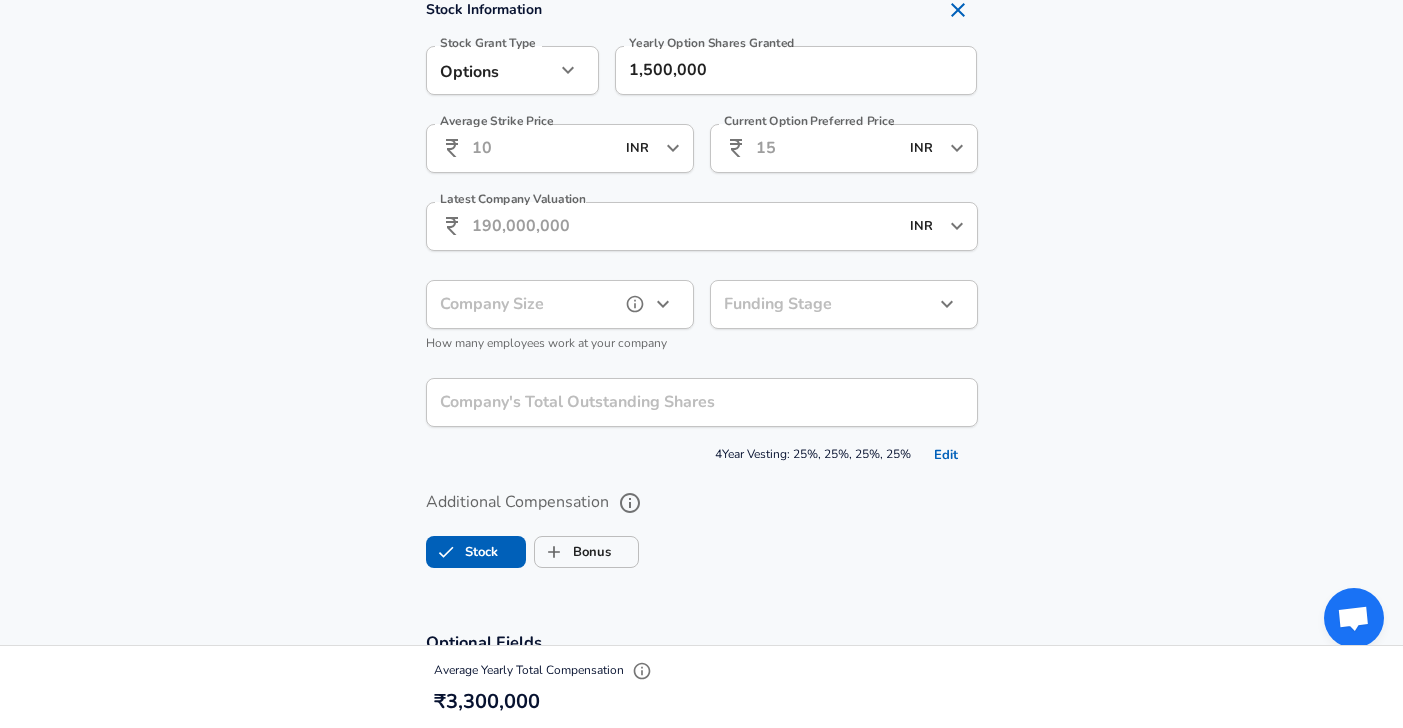 scroll, scrollTop: 0, scrollLeft: 0, axis: both 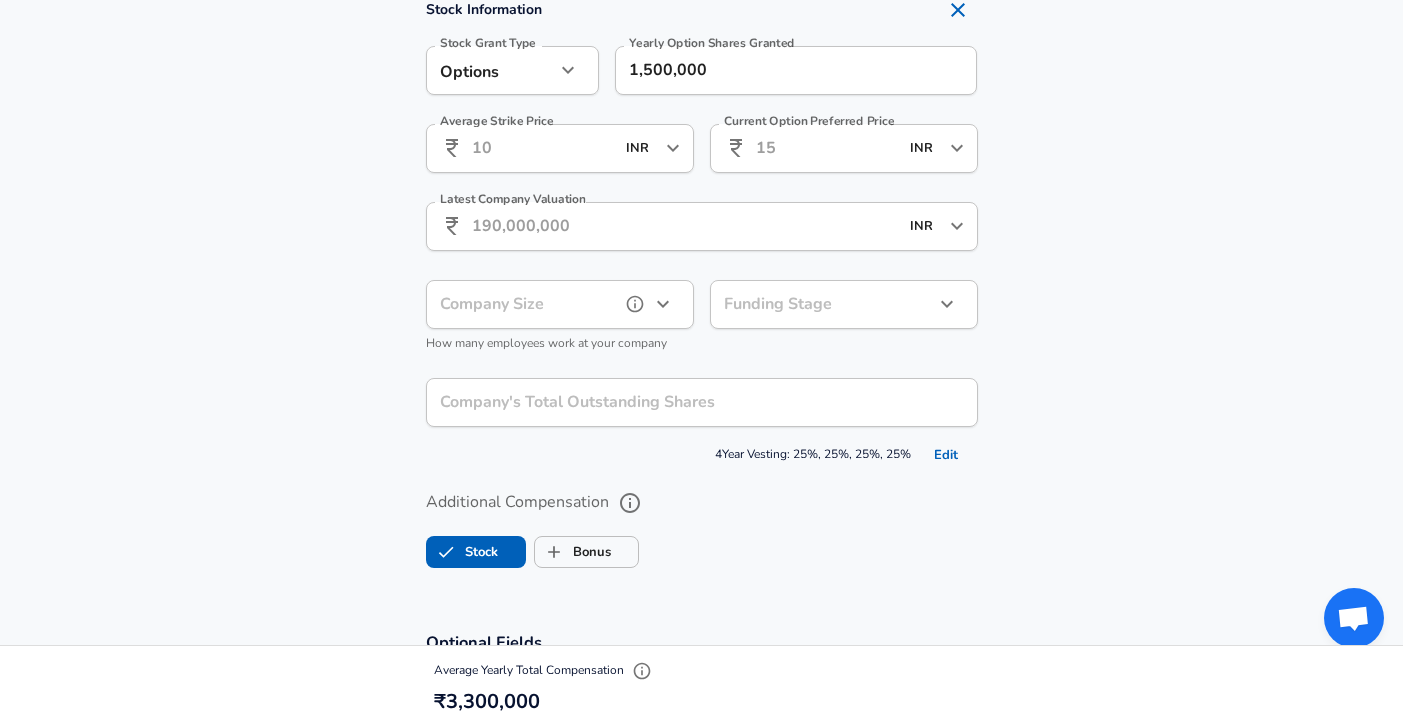 click 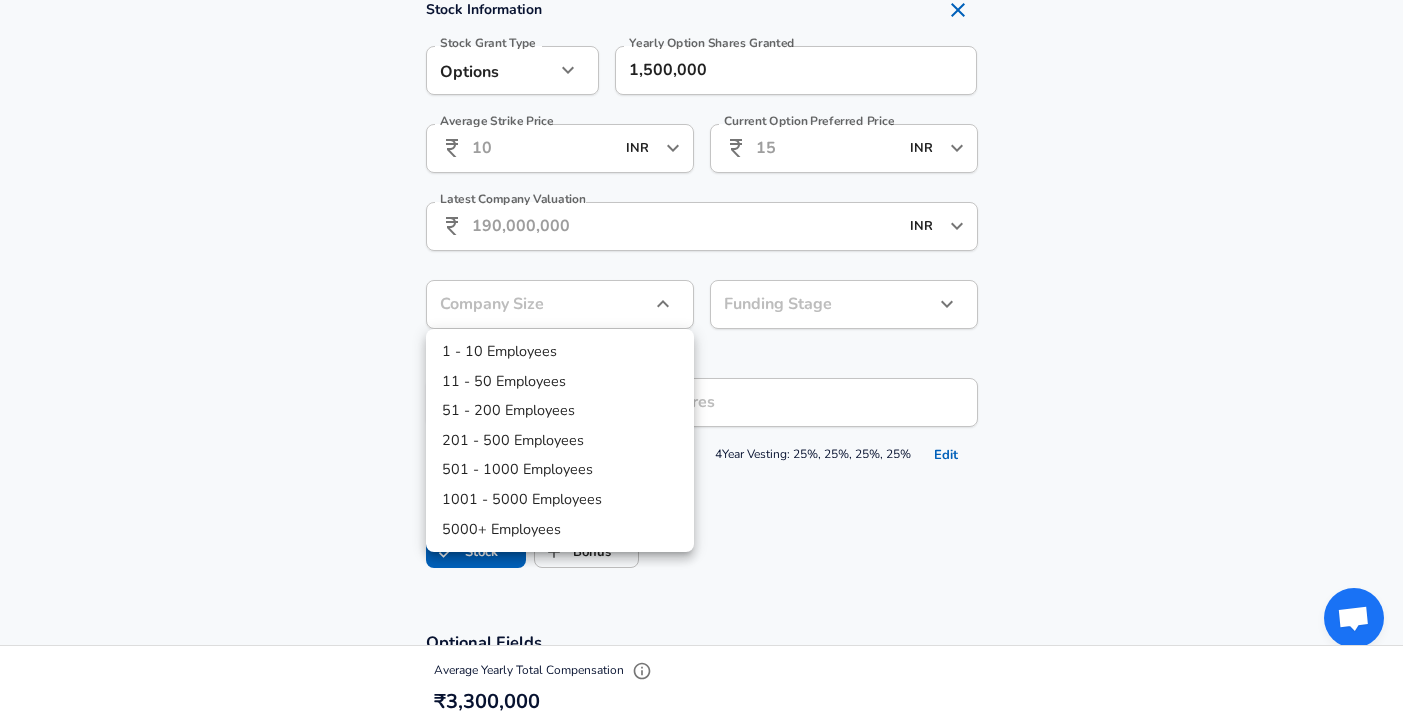 click on "5000+ Employees" at bounding box center (560, 530) 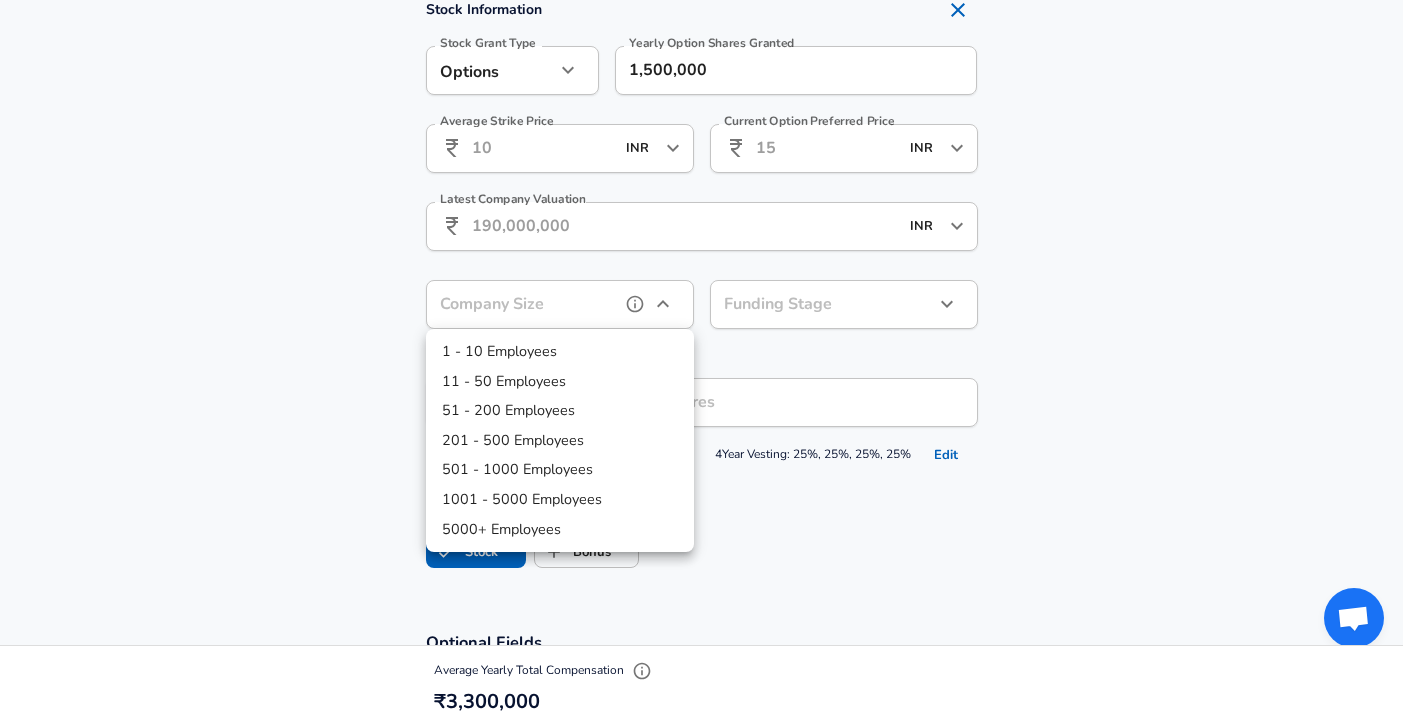 type on "5000+" 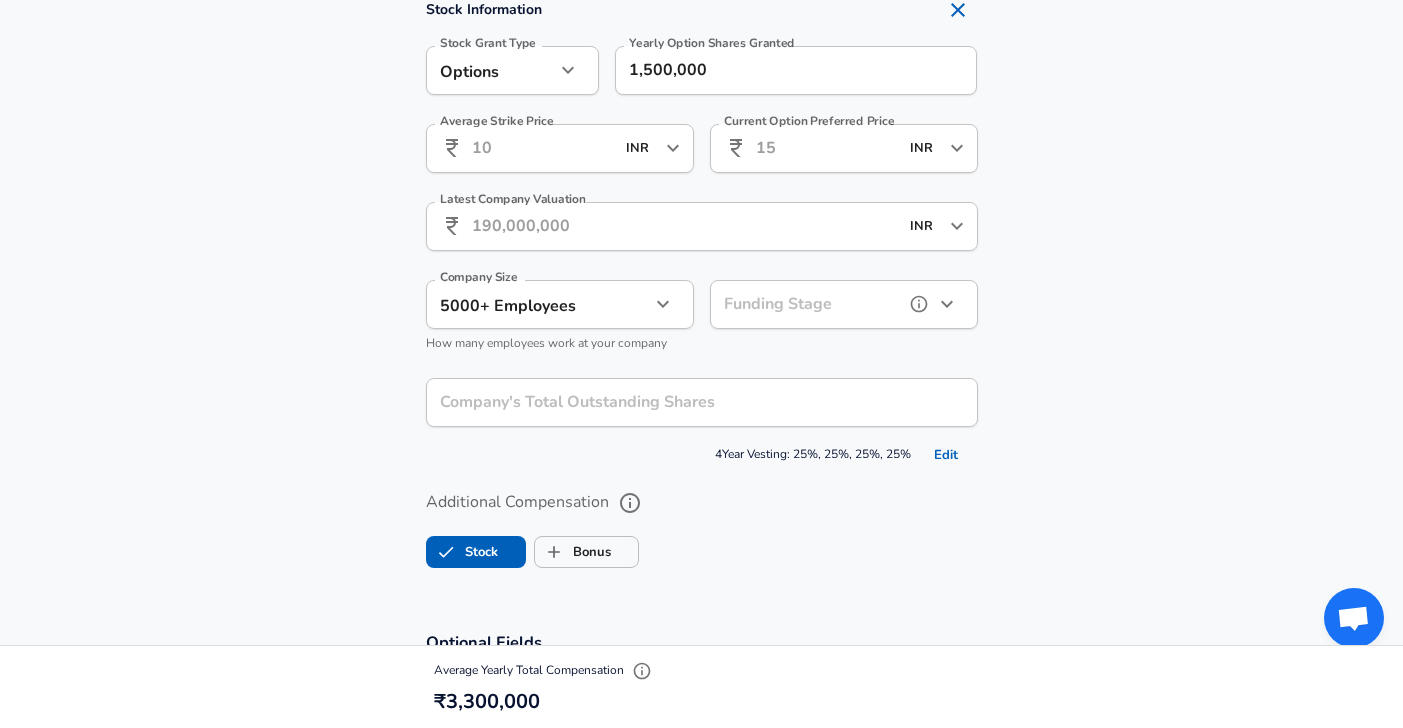 click at bounding box center [947, 304] 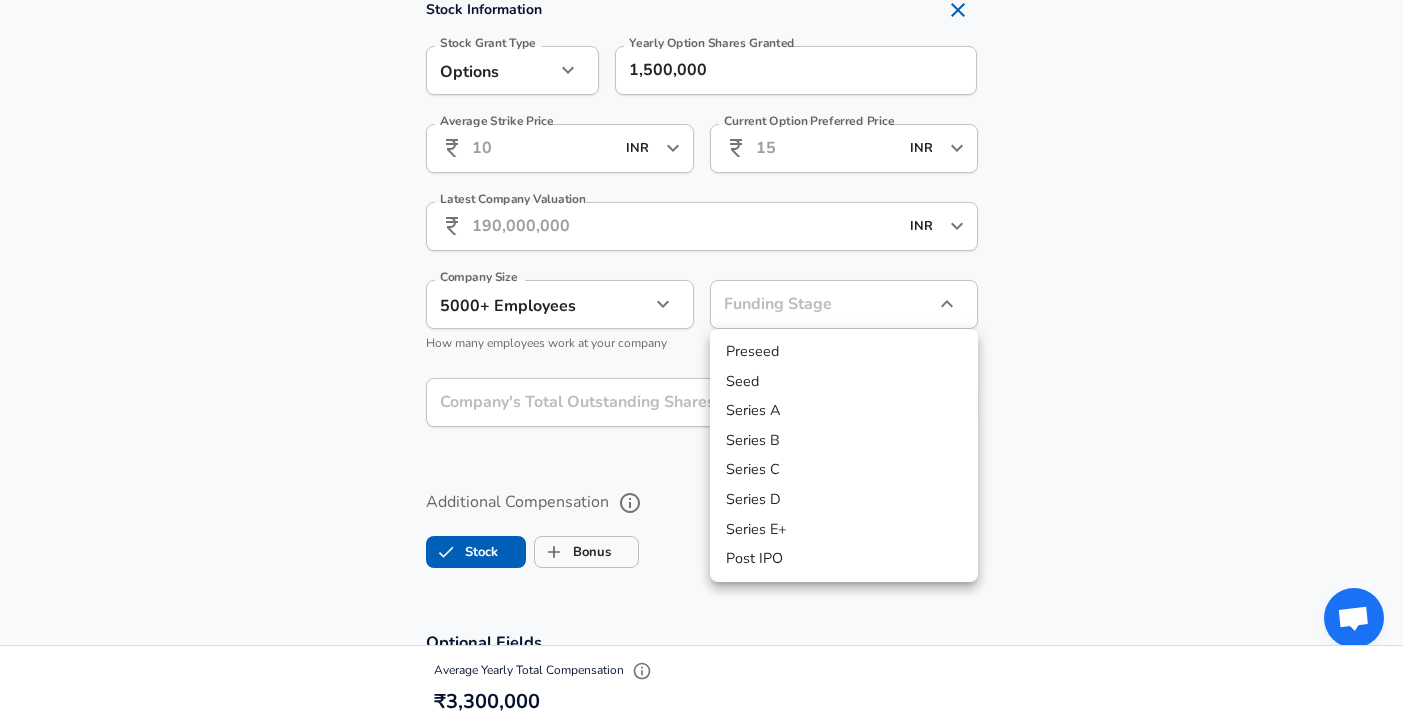 click on "Series E+" at bounding box center [844, 530] 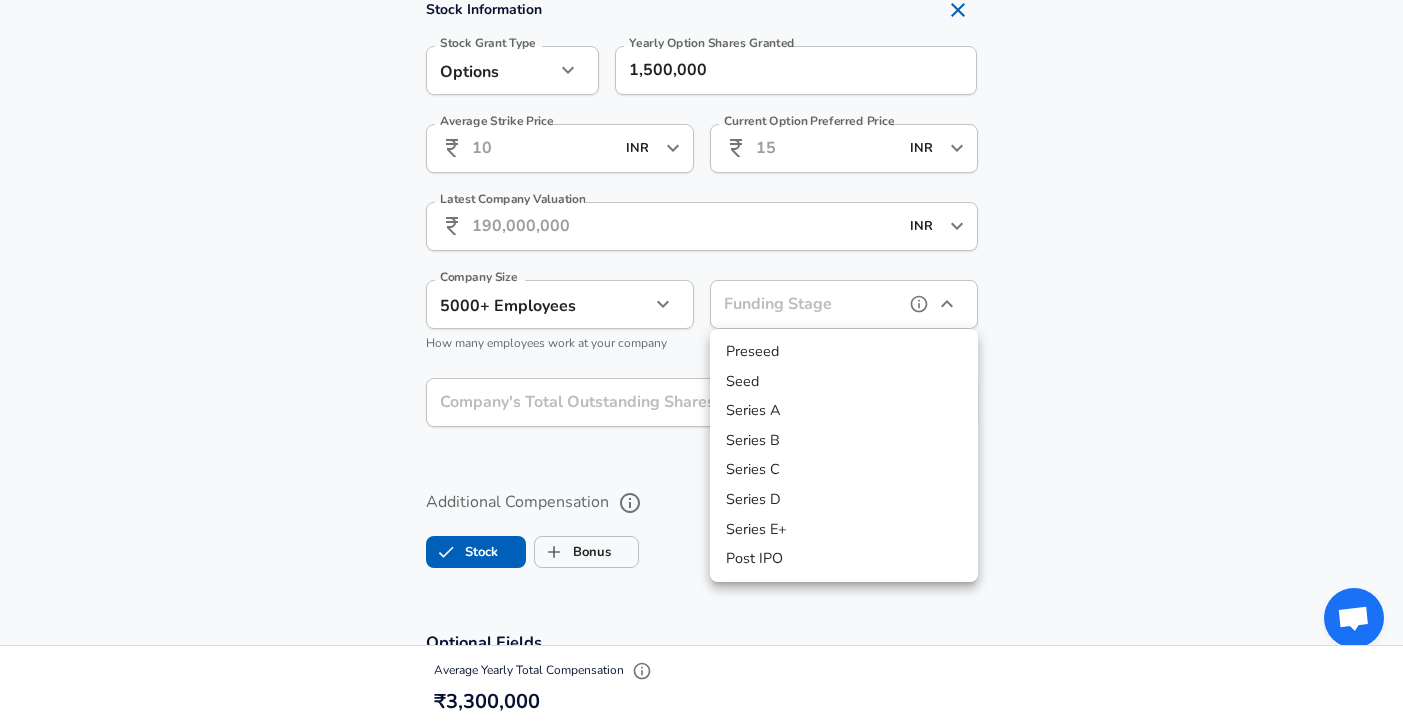 type on "series_e_plus" 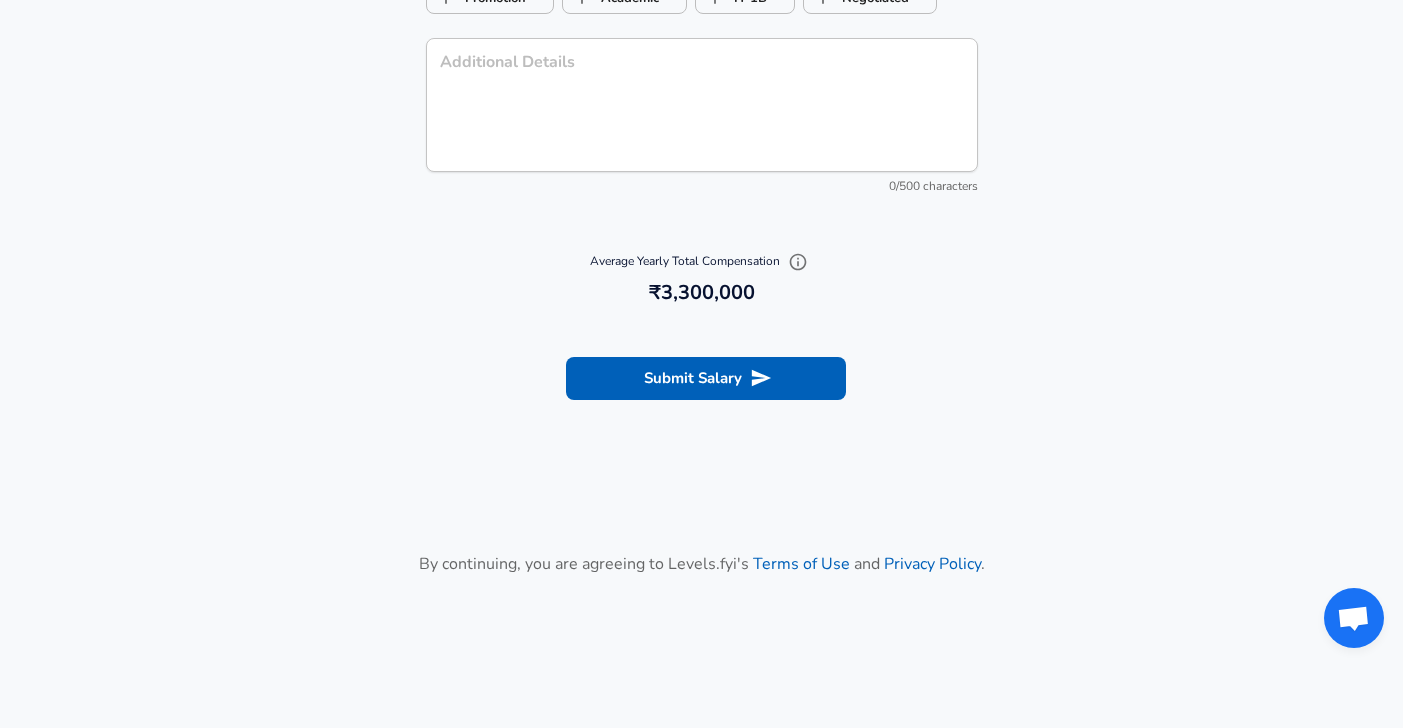 scroll, scrollTop: 2547, scrollLeft: 0, axis: vertical 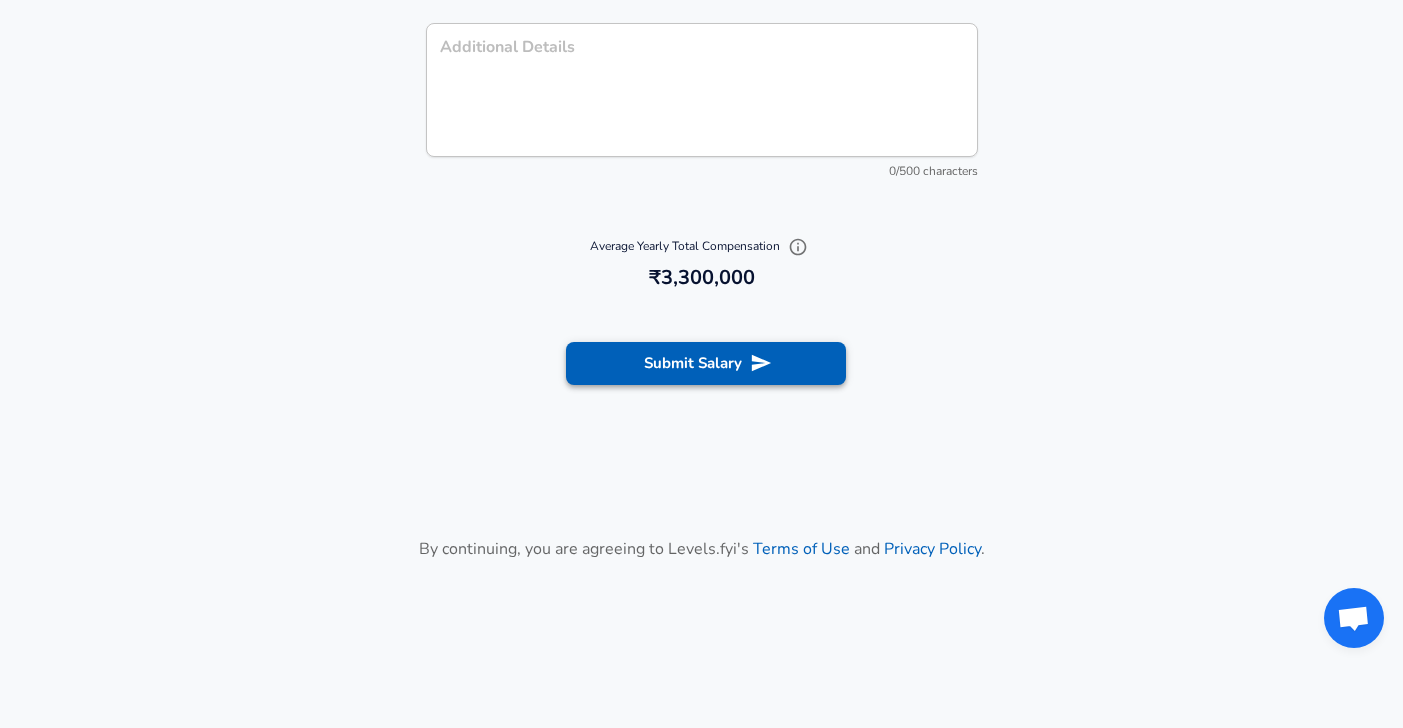 click on "Submit Salary" at bounding box center [706, 363] 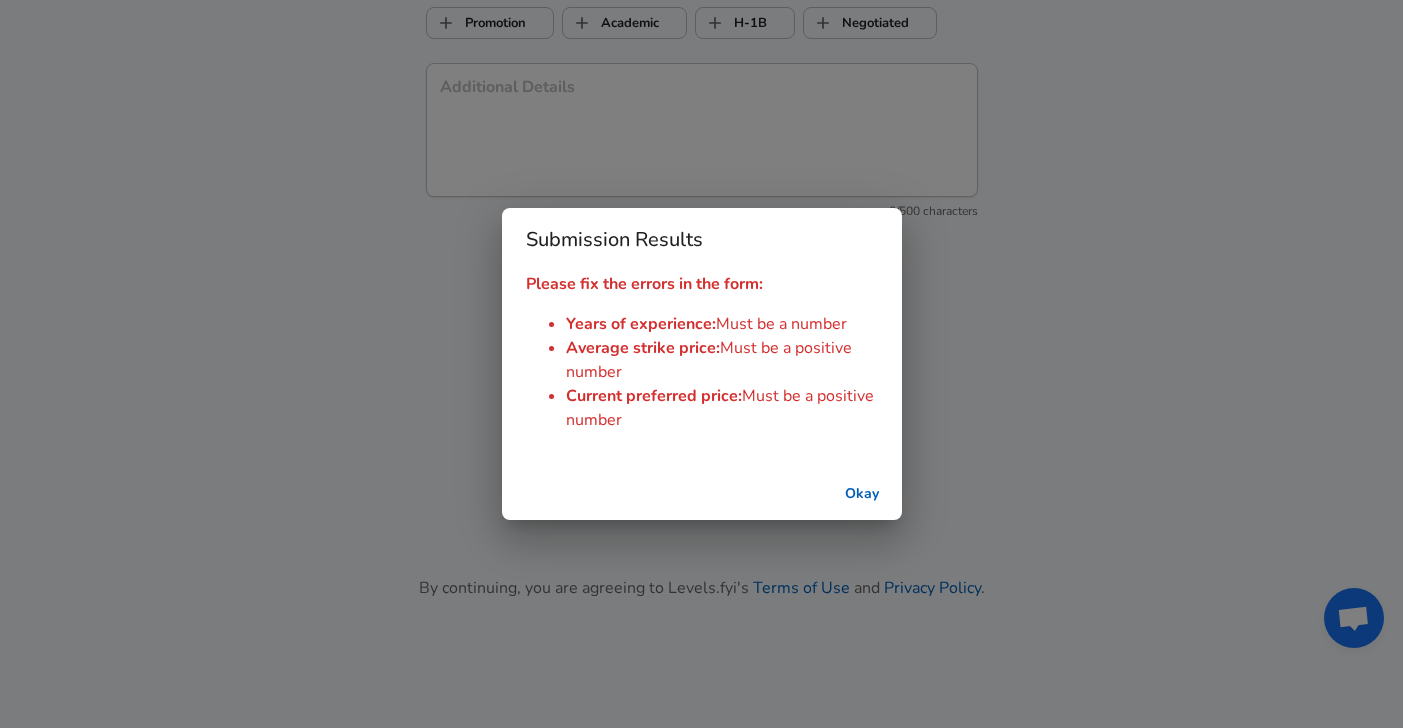 scroll, scrollTop: 2587, scrollLeft: 0, axis: vertical 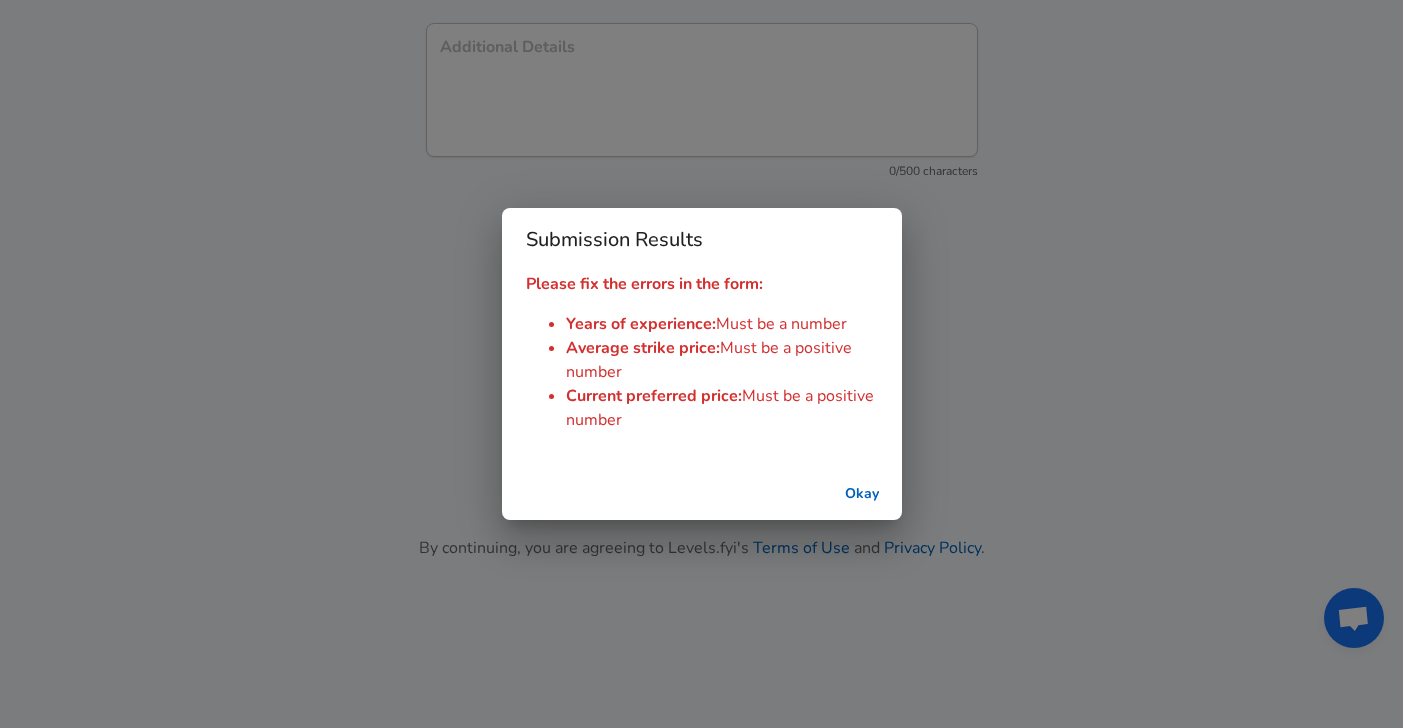click on "Okay" at bounding box center (862, 494) 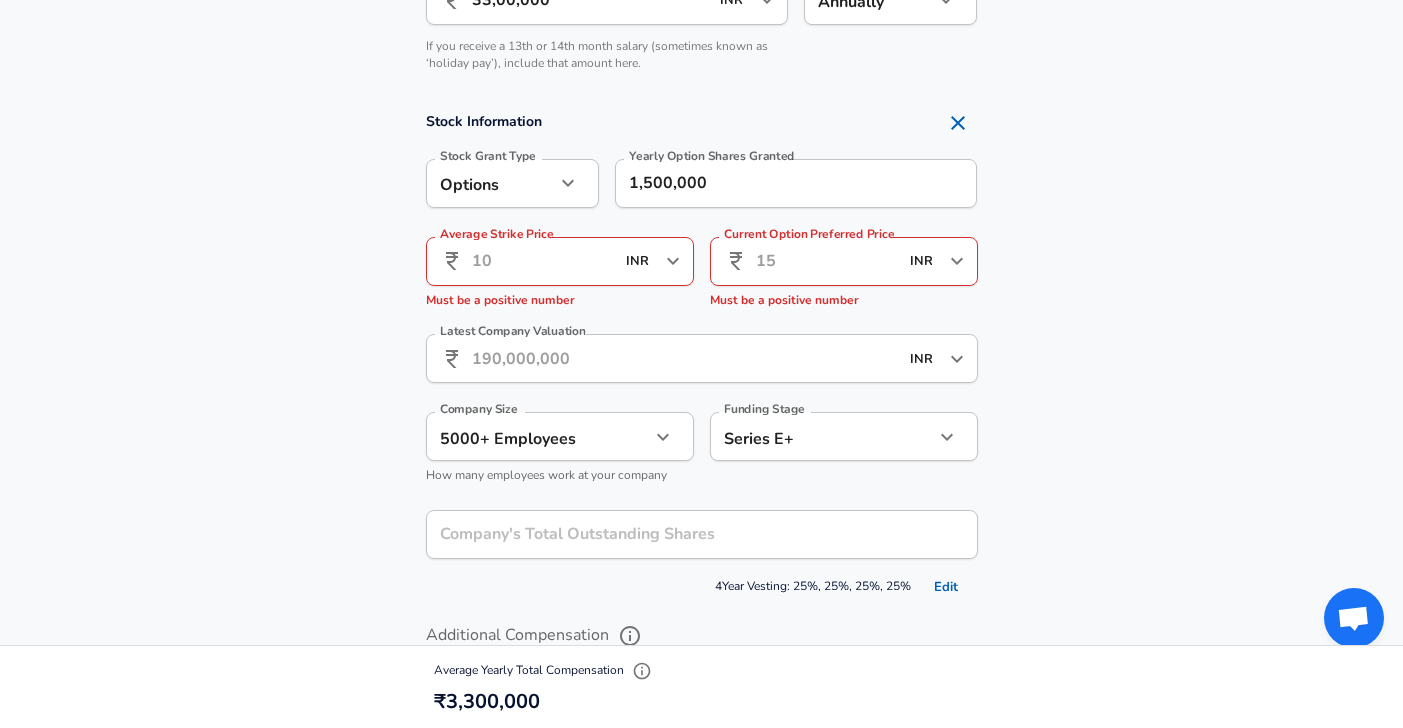 scroll, scrollTop: 1478, scrollLeft: 0, axis: vertical 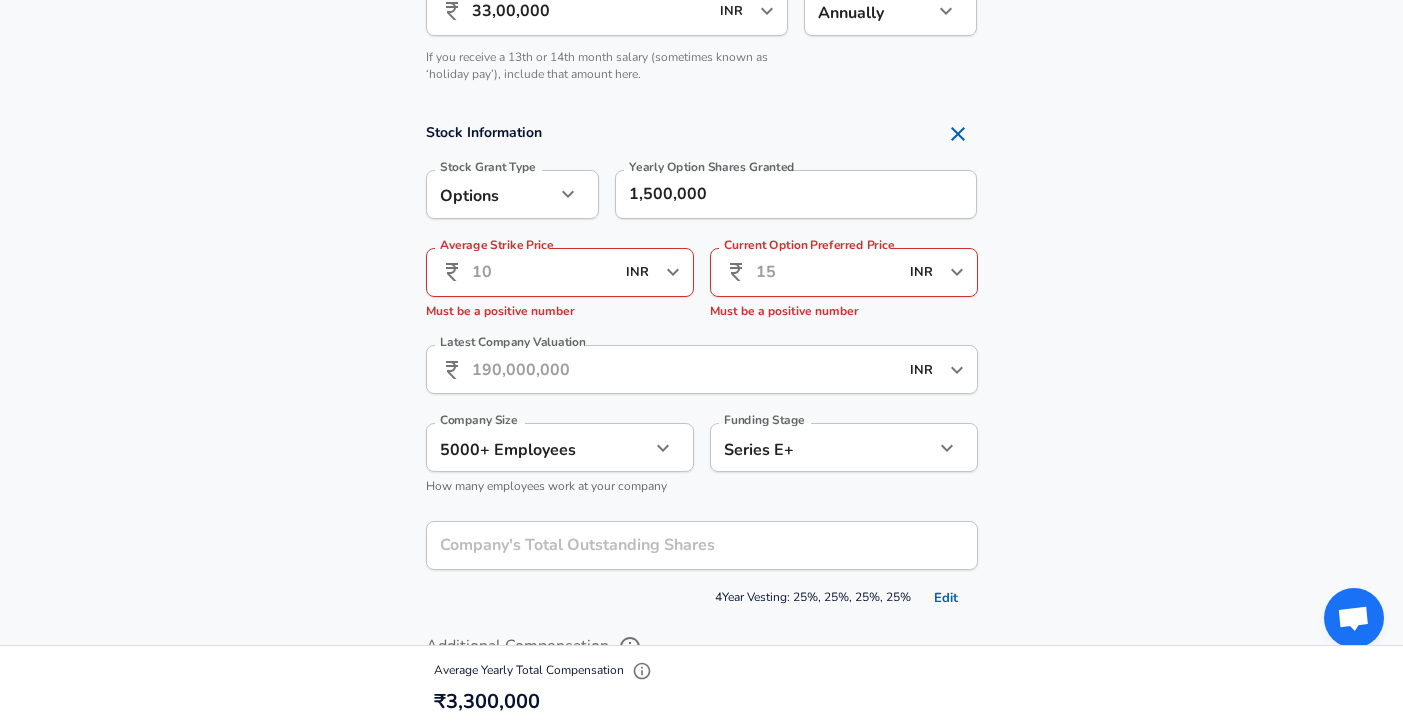 click 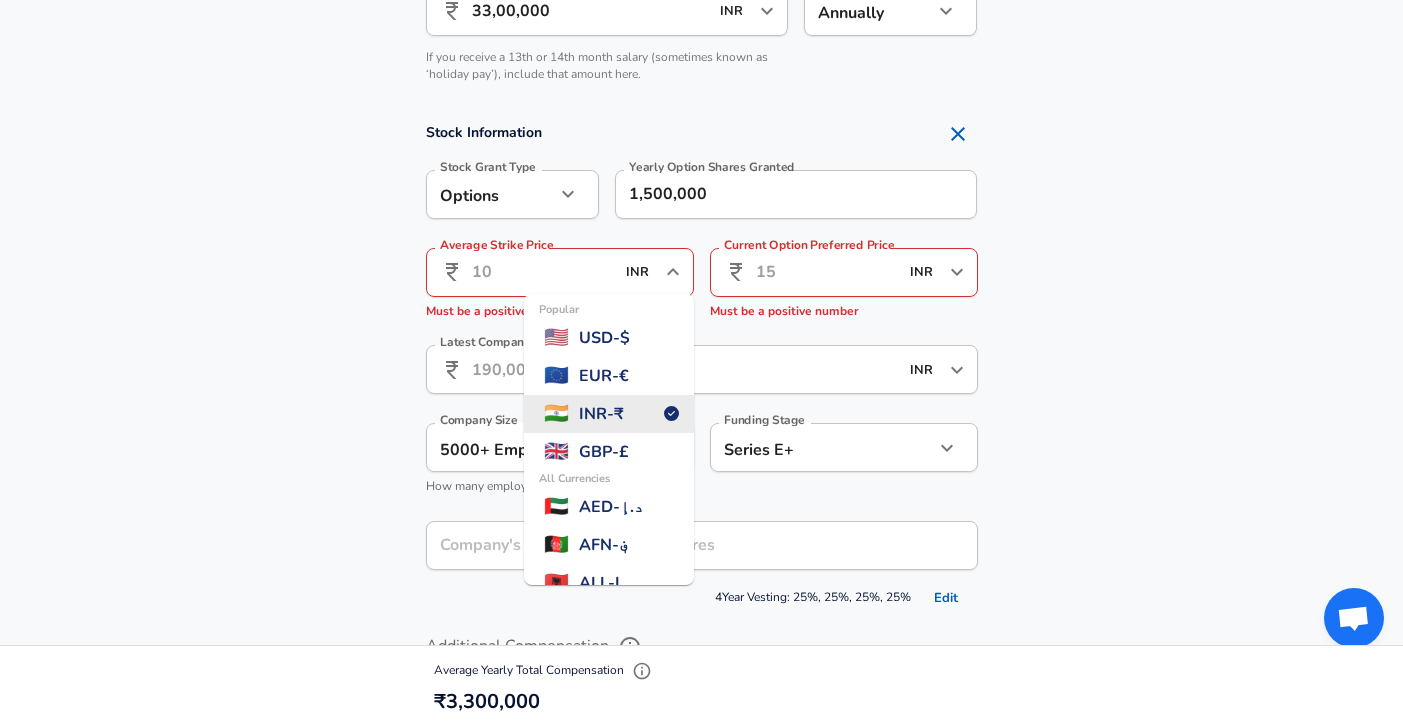 click on "🇮🇳 INR  -  ₹" at bounding box center (609, 414) 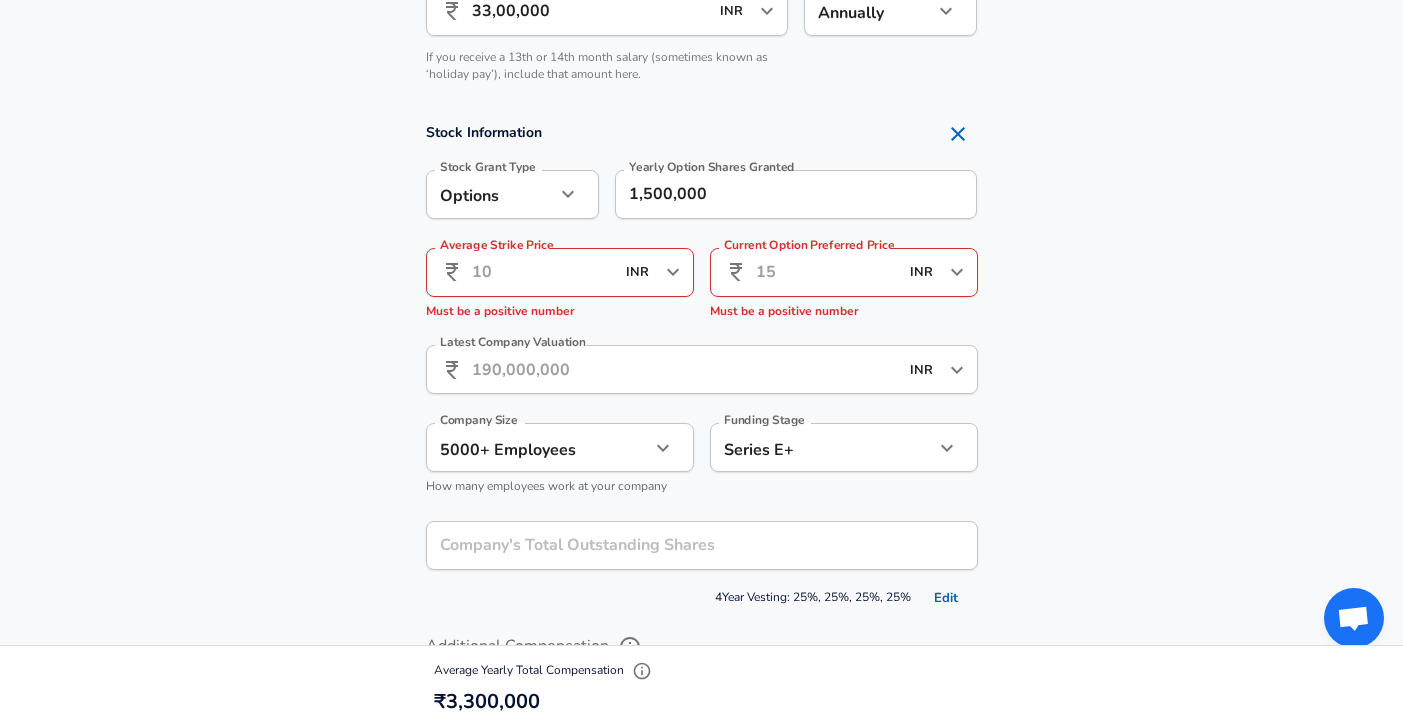 click 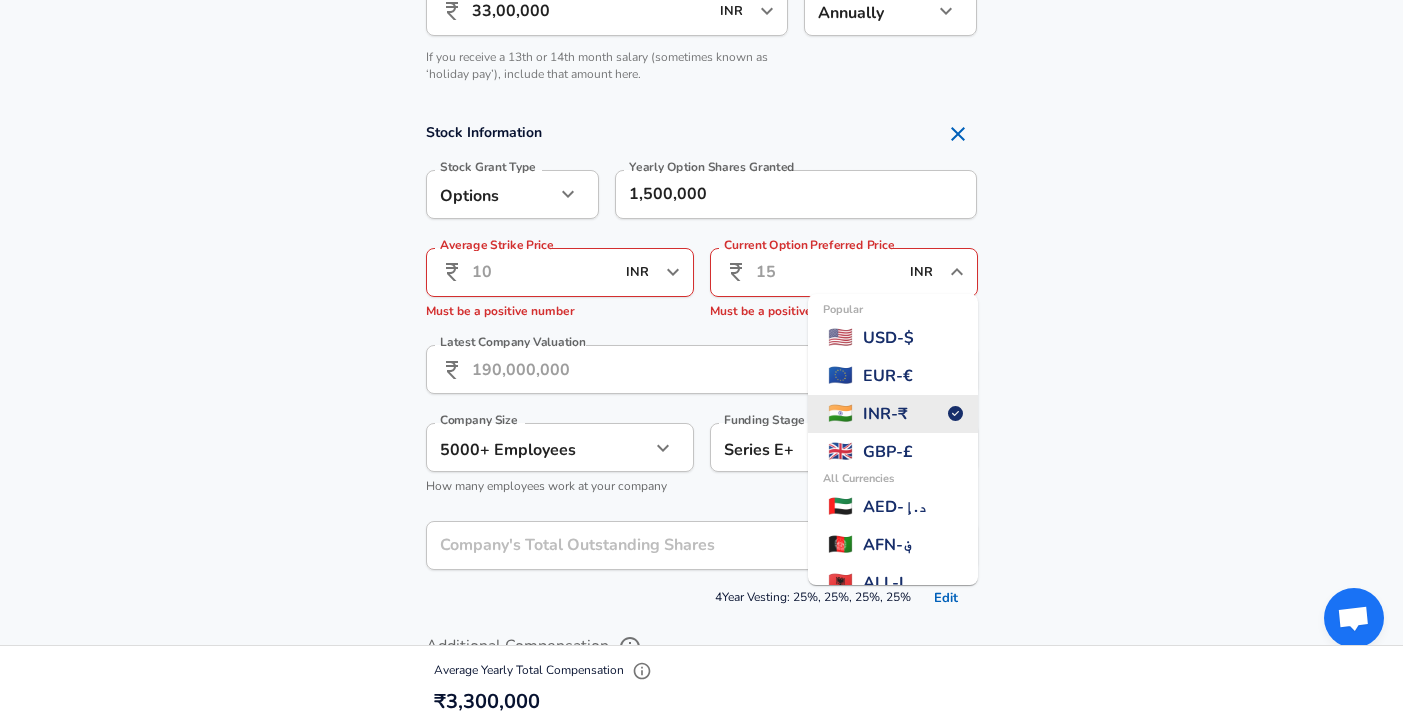 click on "INR  -  ₹" at bounding box center (885, 414) 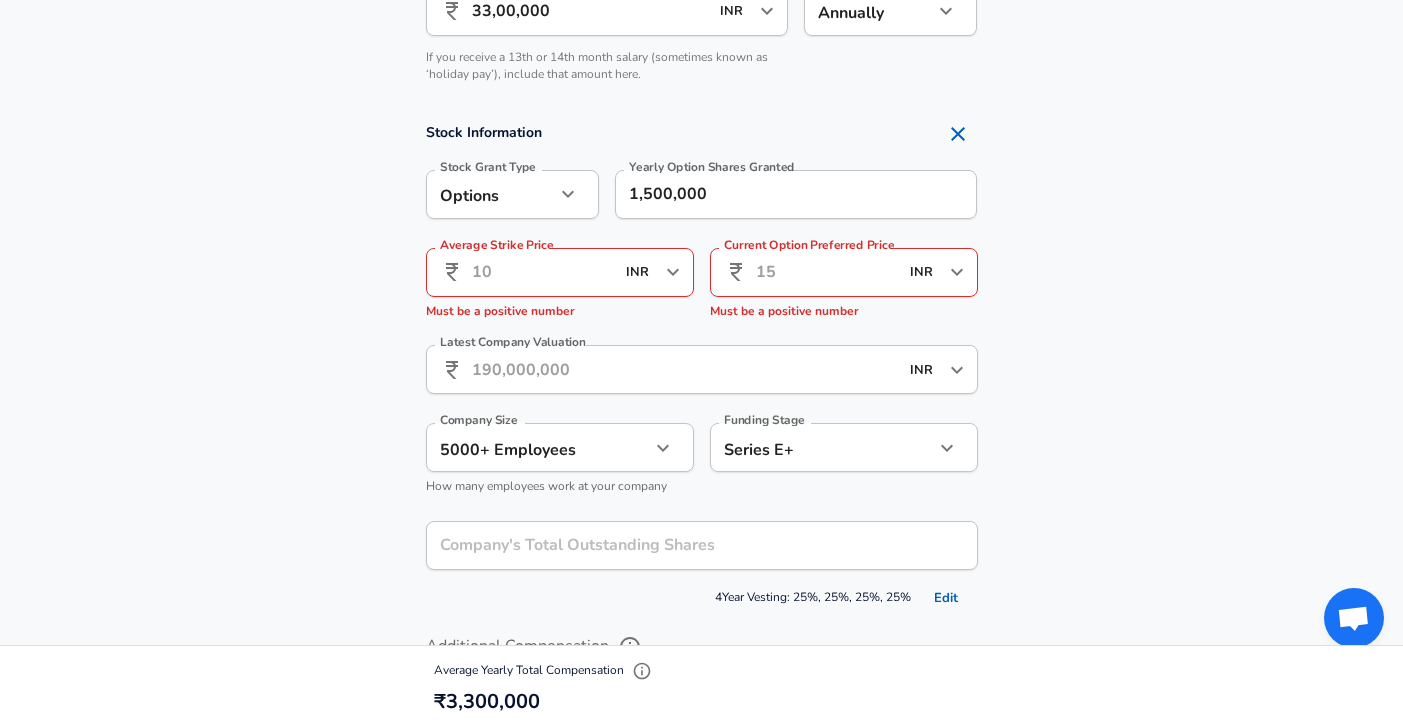 click on "Average Strike Price" at bounding box center [543, 272] 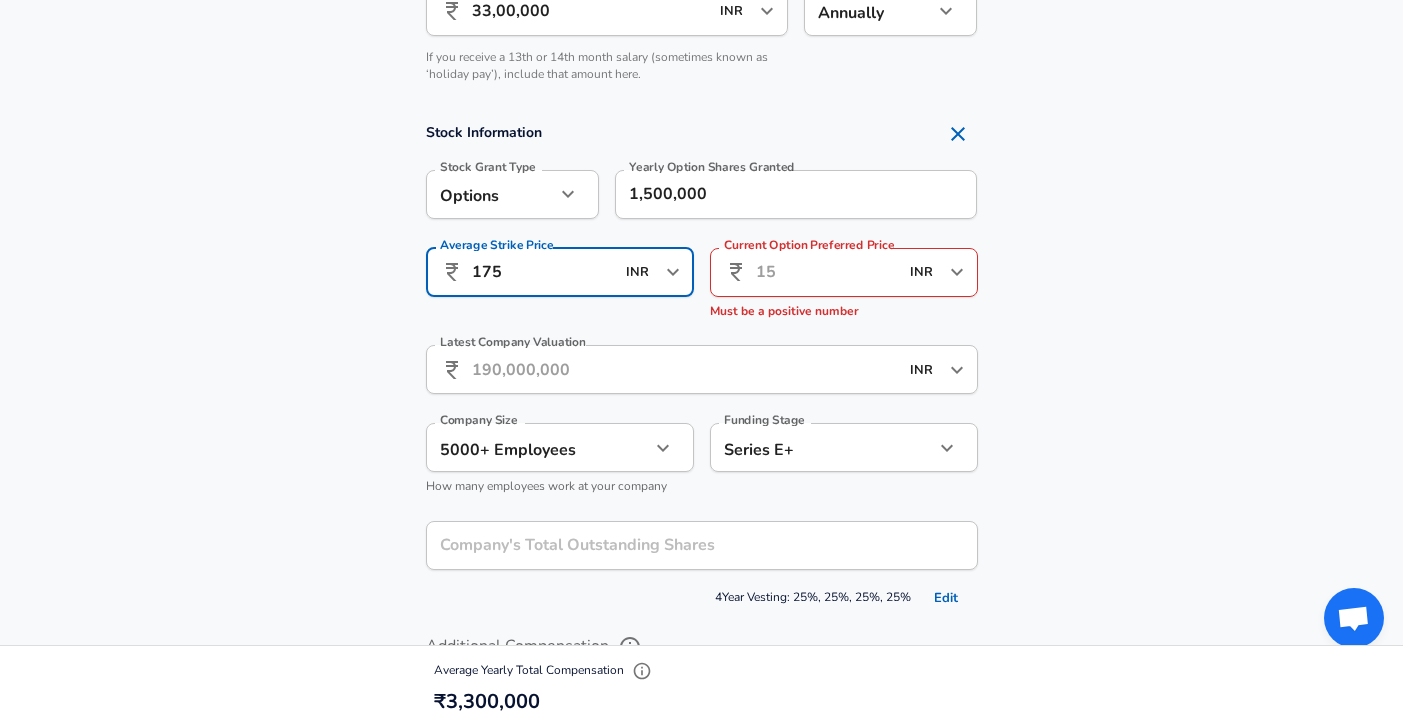 click 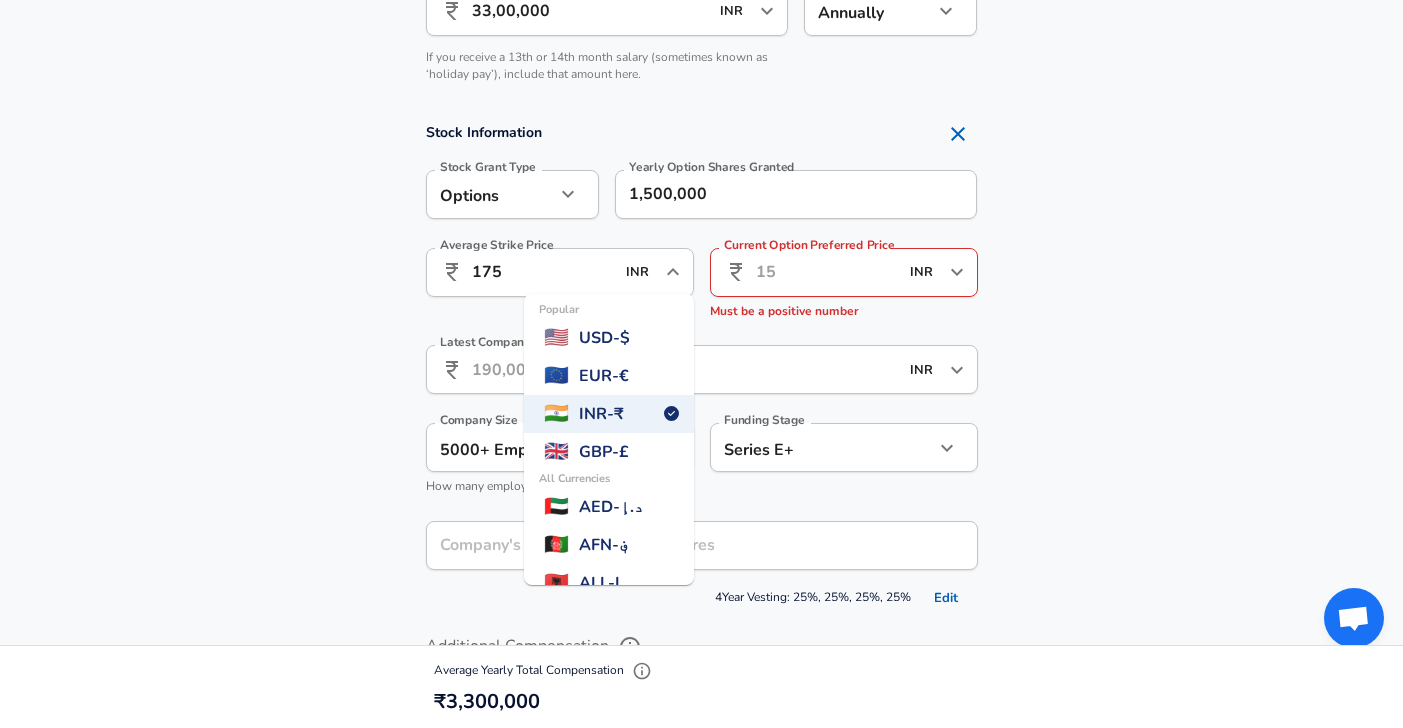 click on "USD  -  $" at bounding box center [604, 338] 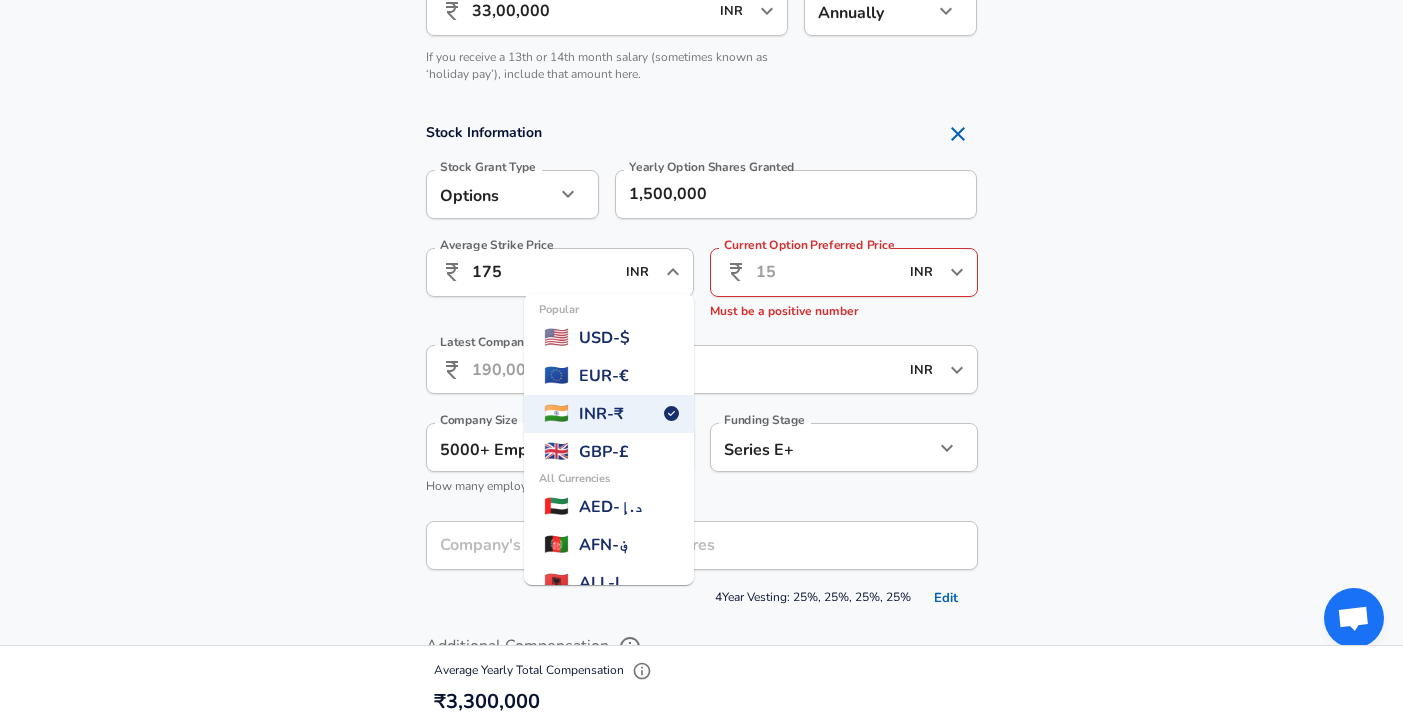 type on "USD" 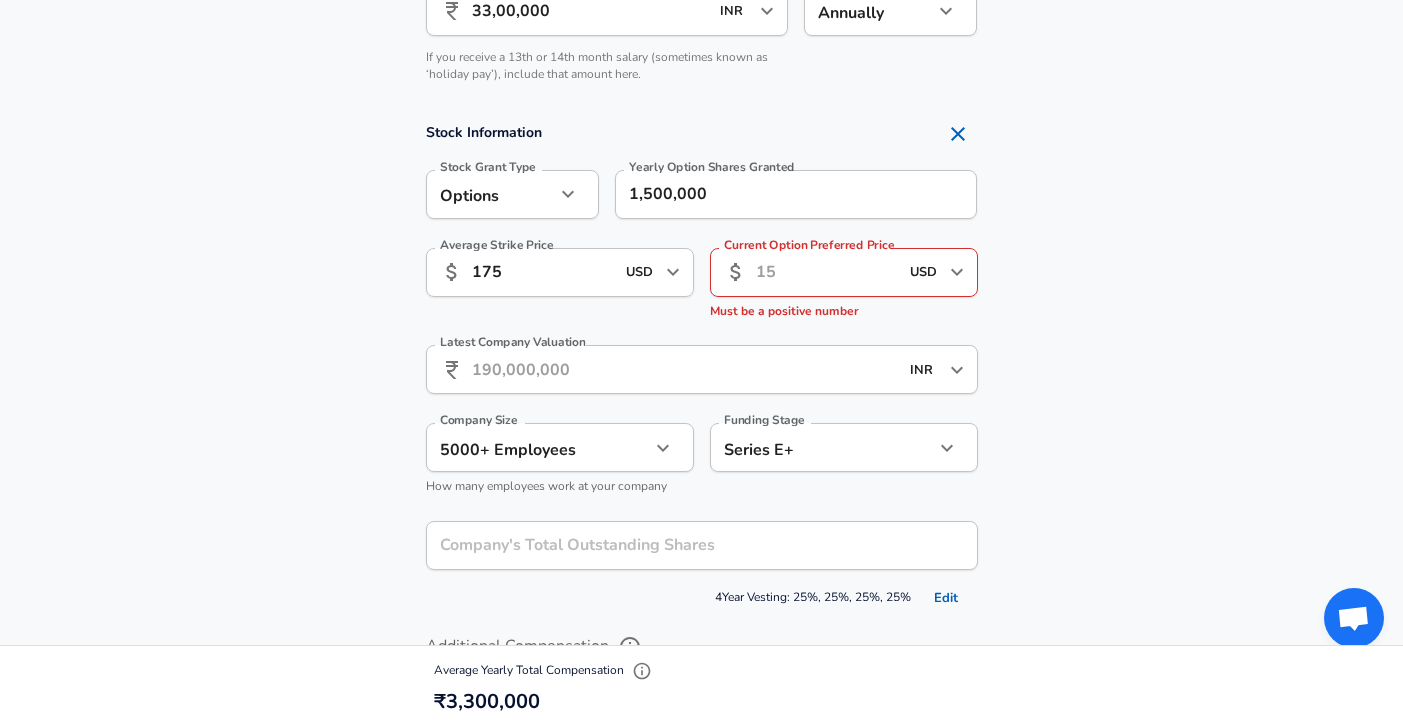 click on "Current Option Preferred Price" at bounding box center (827, 272) 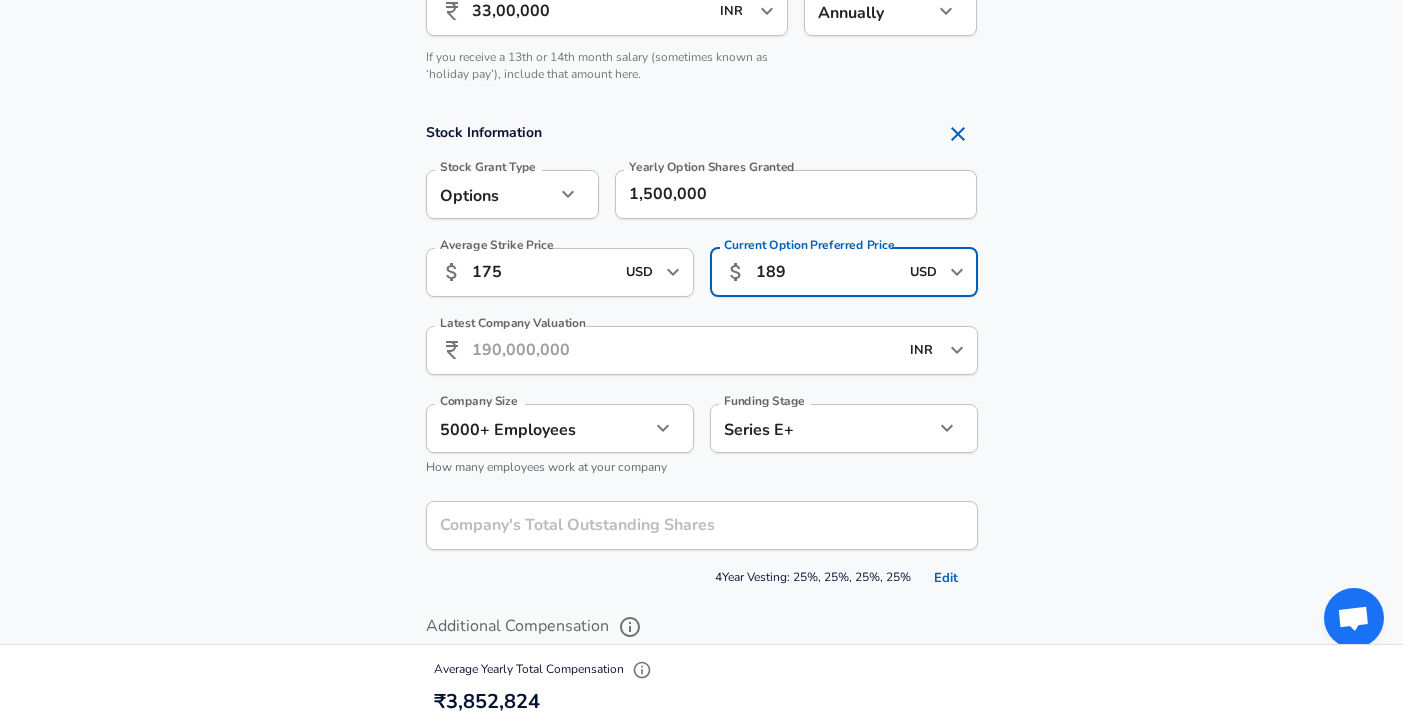 scroll, scrollTop: 0, scrollLeft: 0, axis: both 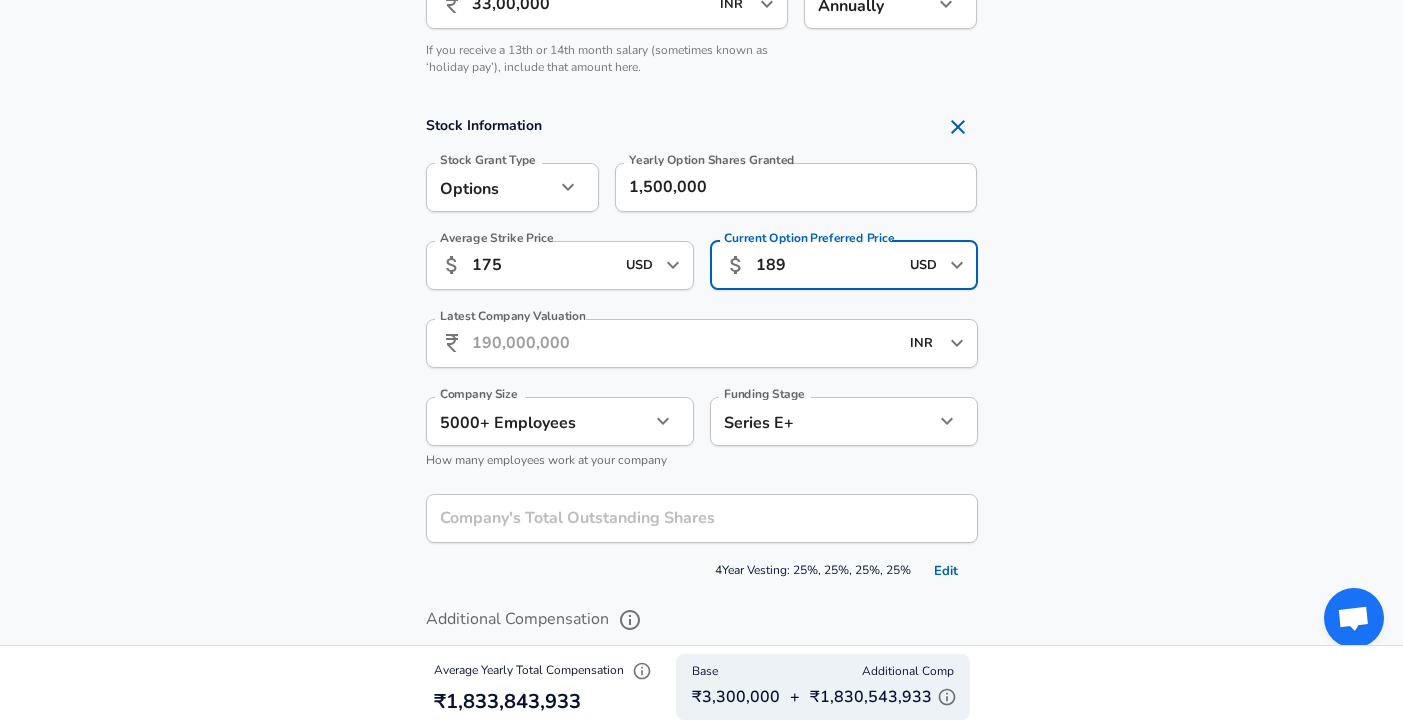 type on "189" 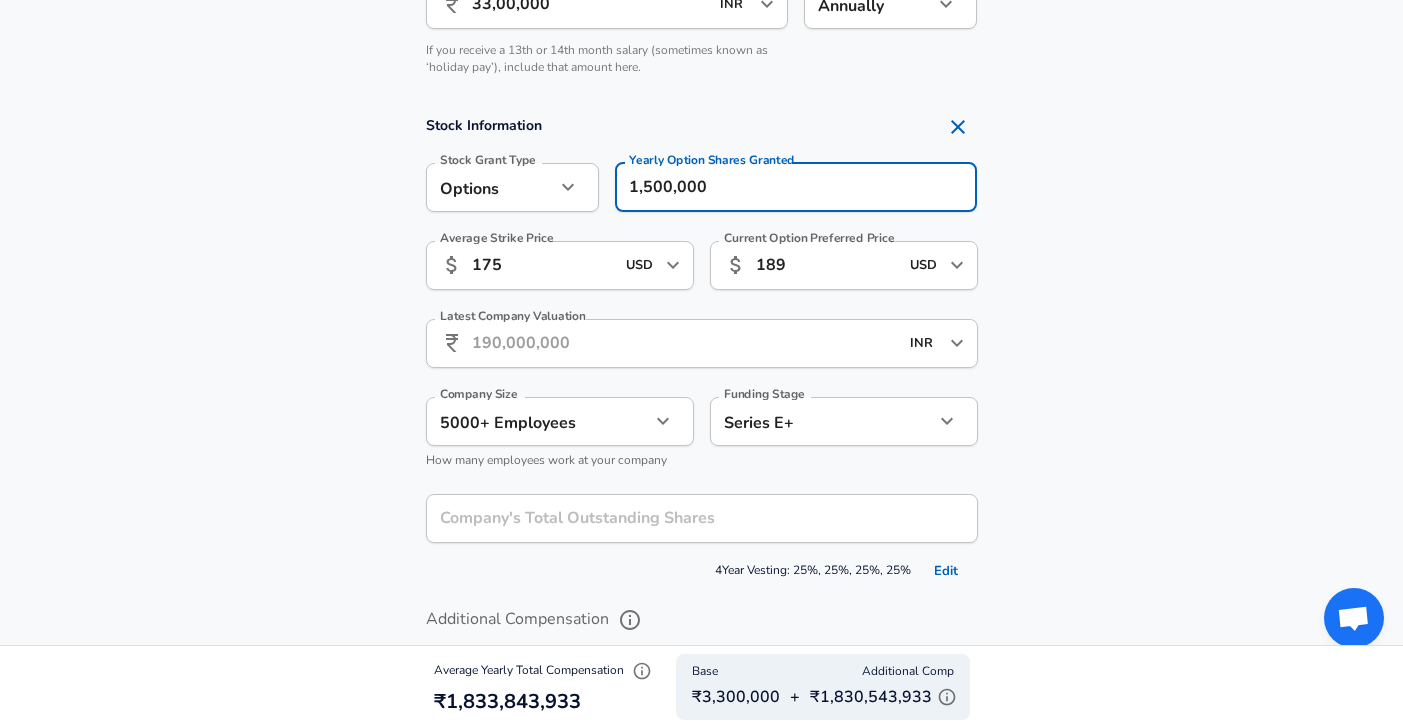 scroll, scrollTop: 0, scrollLeft: 0, axis: both 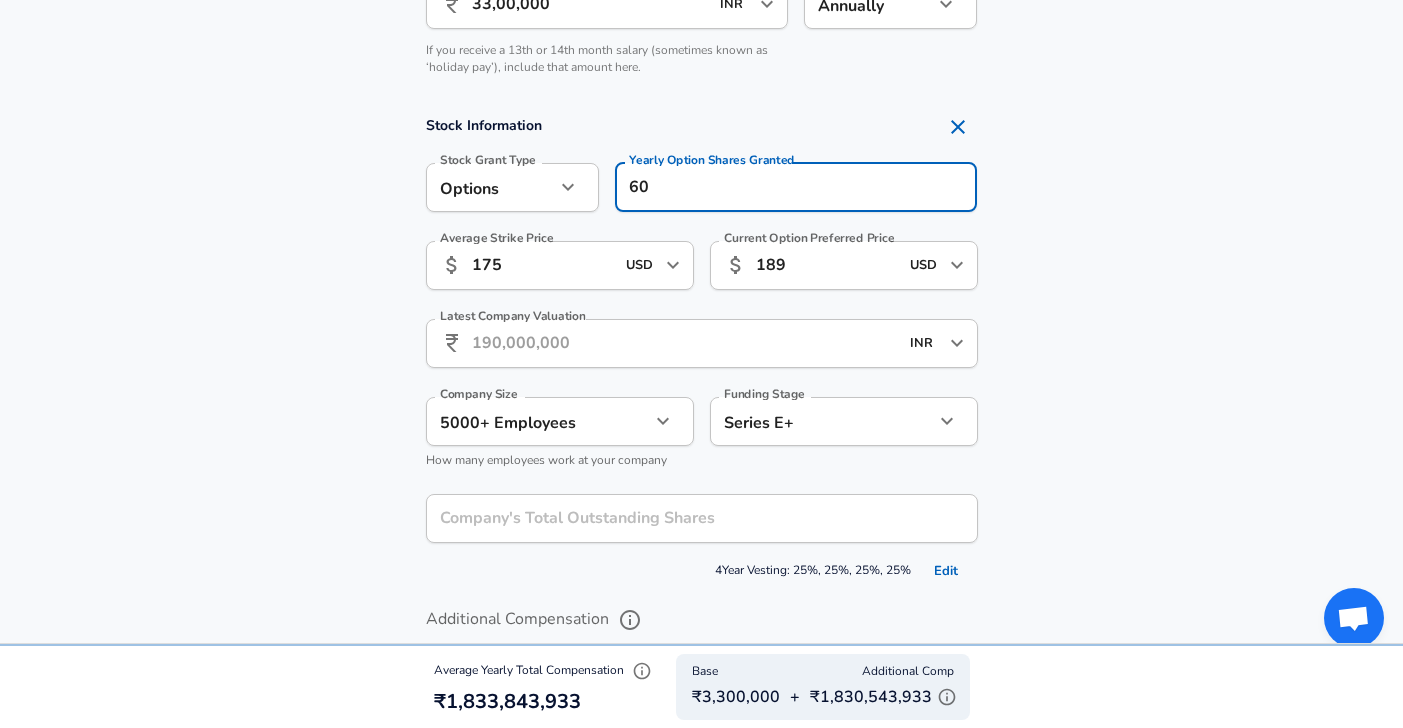 type on "60" 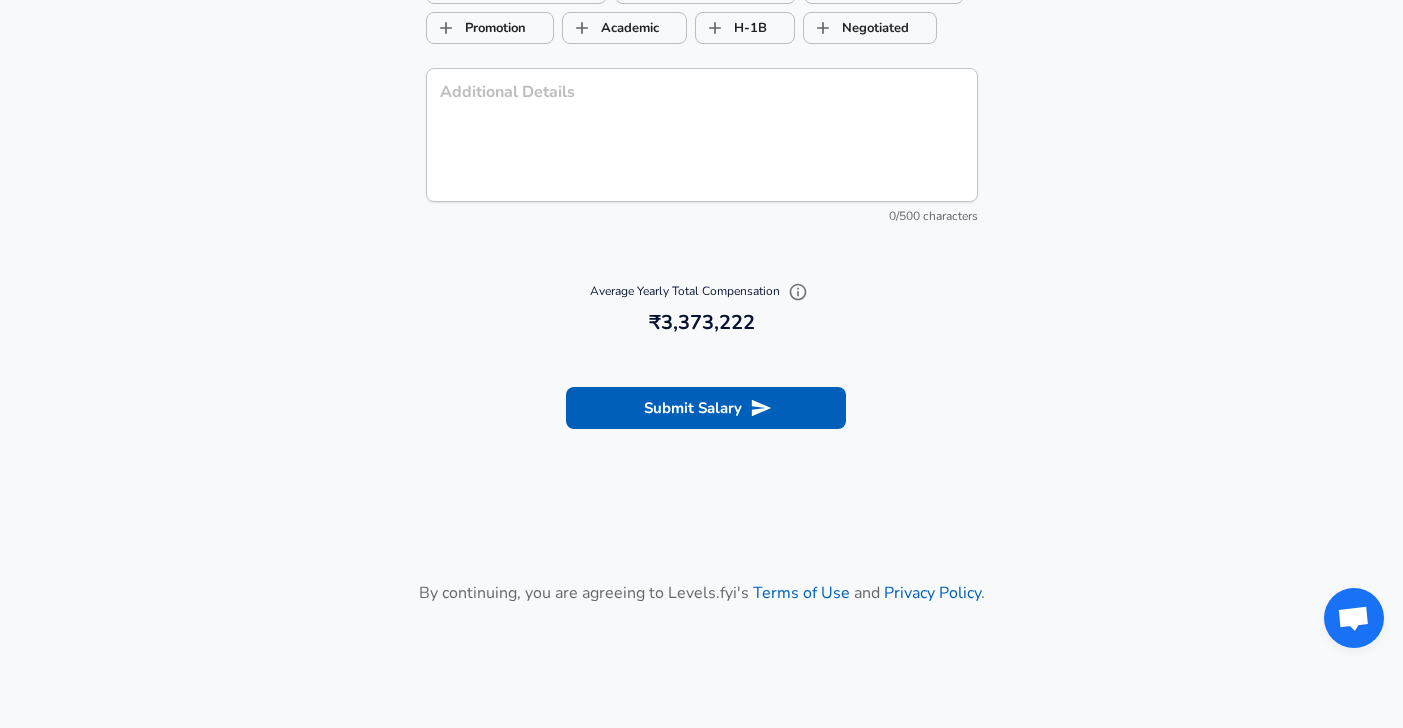 scroll, scrollTop: 2598, scrollLeft: 0, axis: vertical 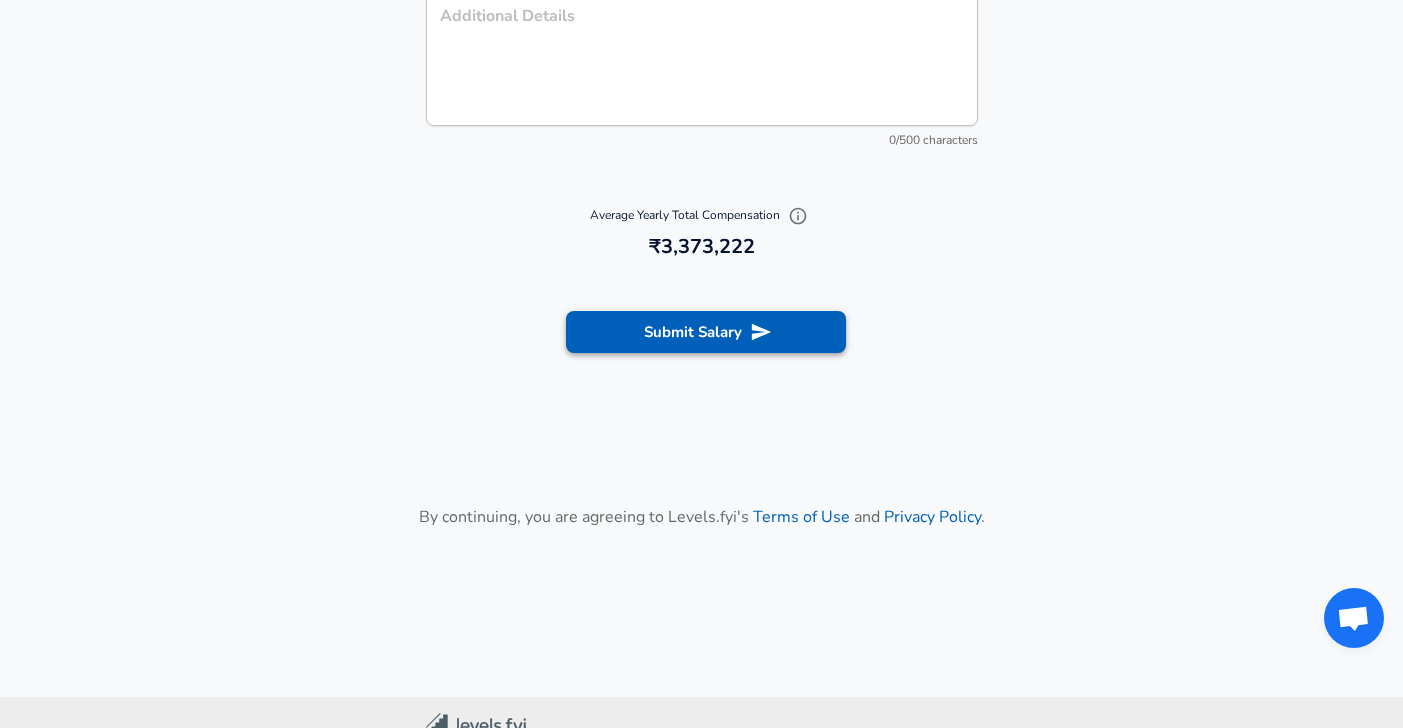 click on "Submit Salary" at bounding box center [706, 332] 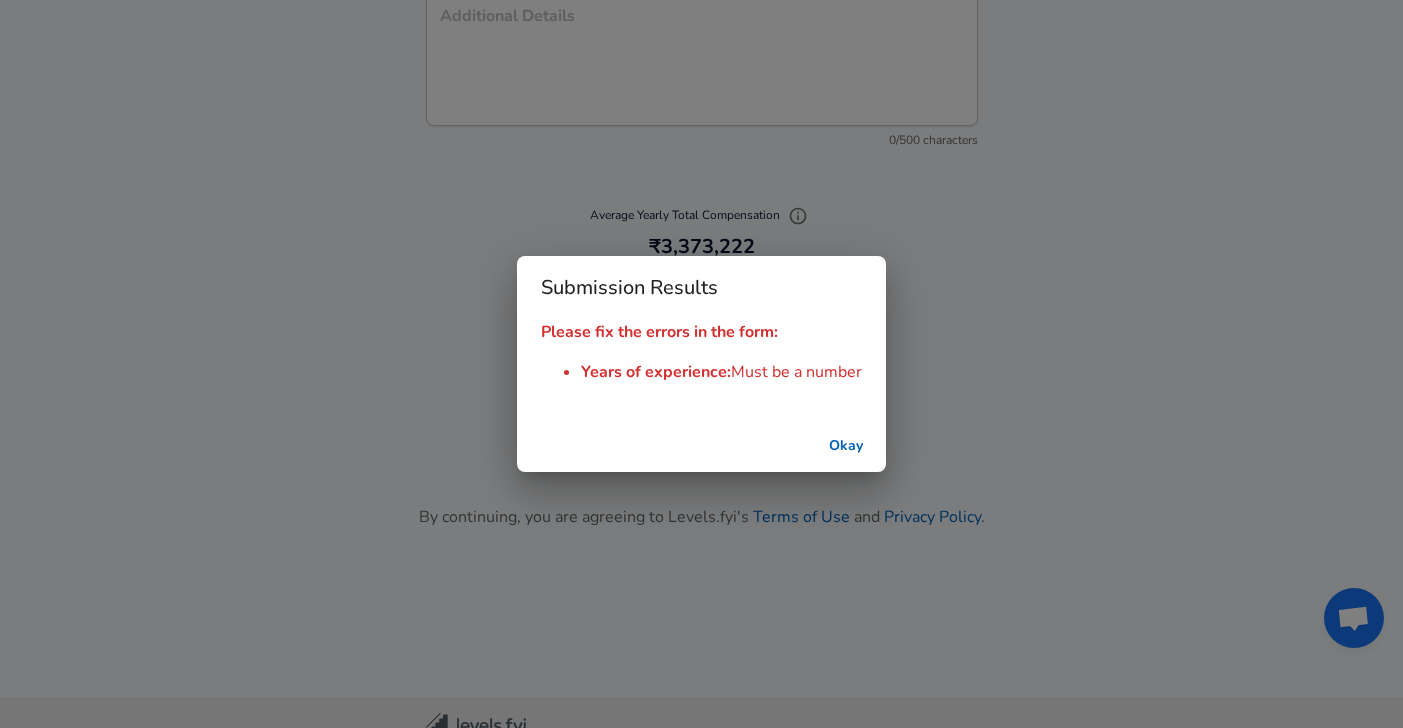 click on "Okay" at bounding box center [846, 446] 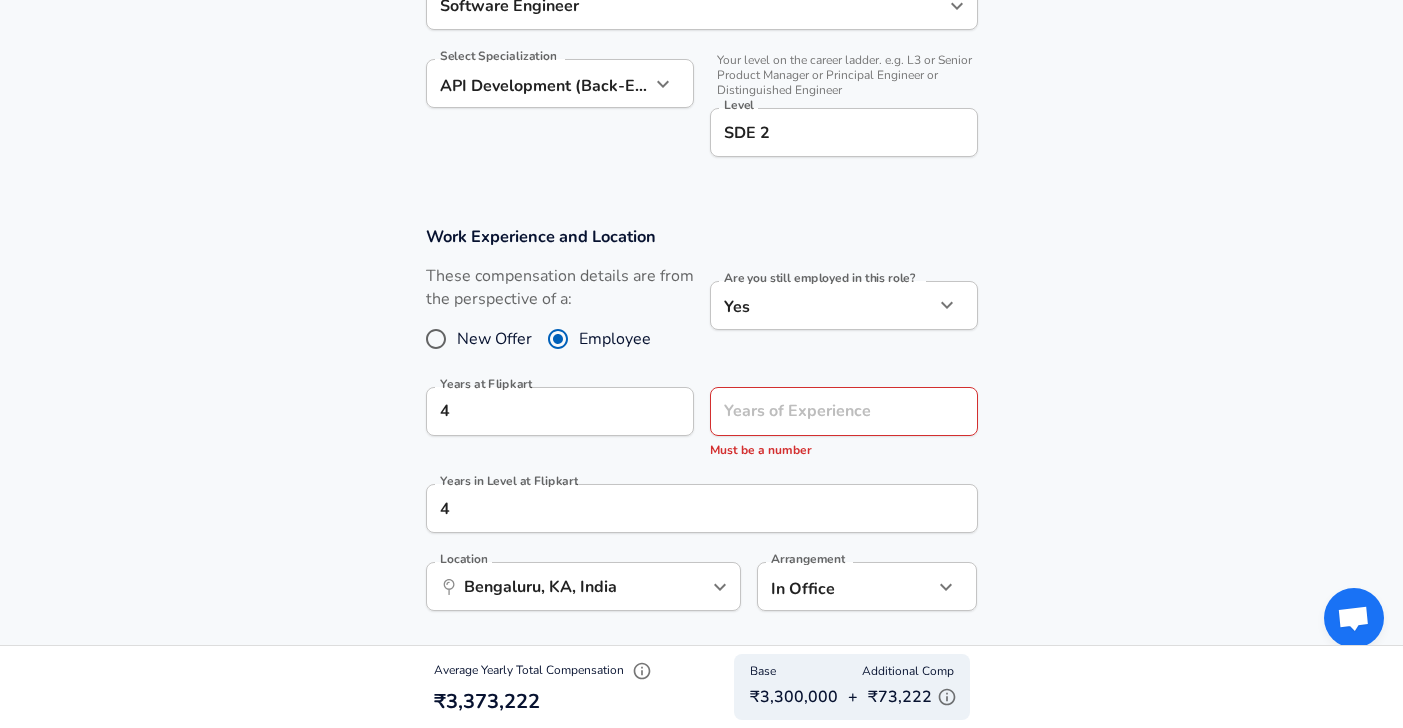 scroll, scrollTop: 643, scrollLeft: 0, axis: vertical 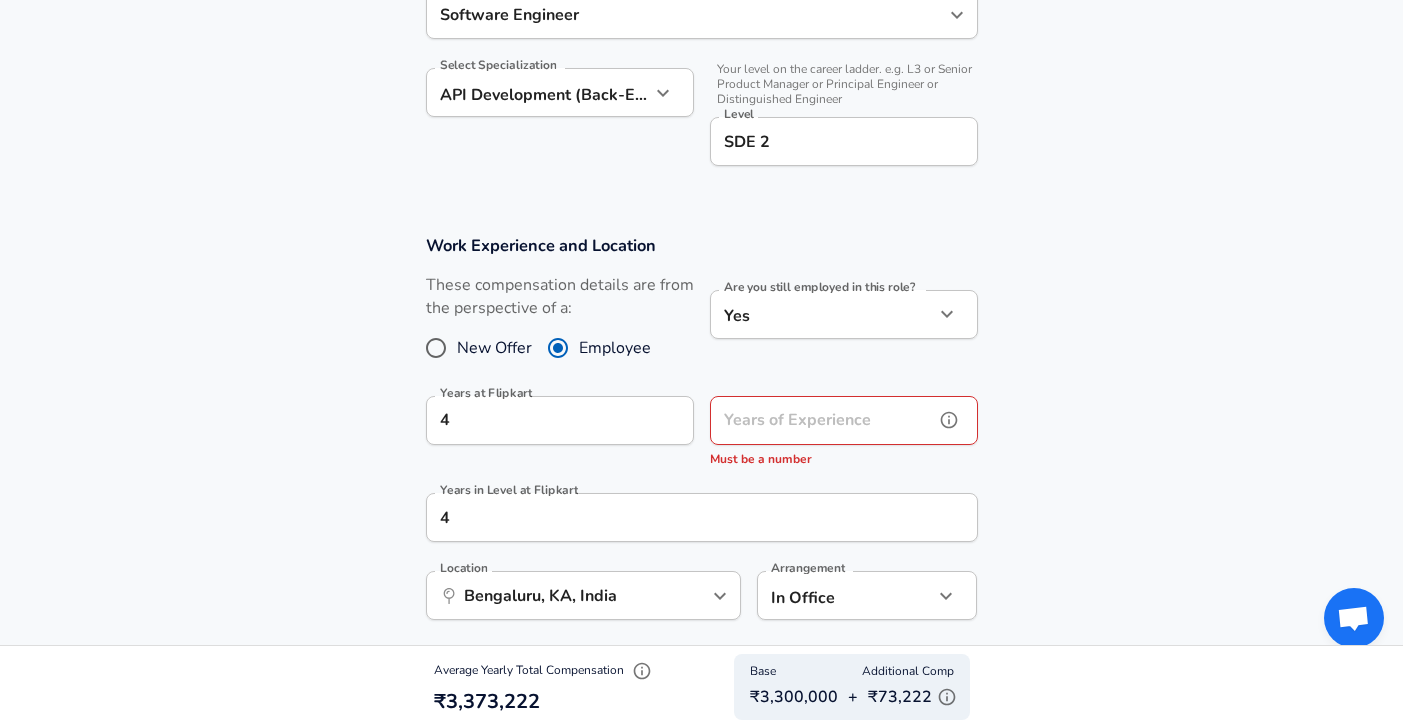 click on "Years of Experience" at bounding box center (822, 420) 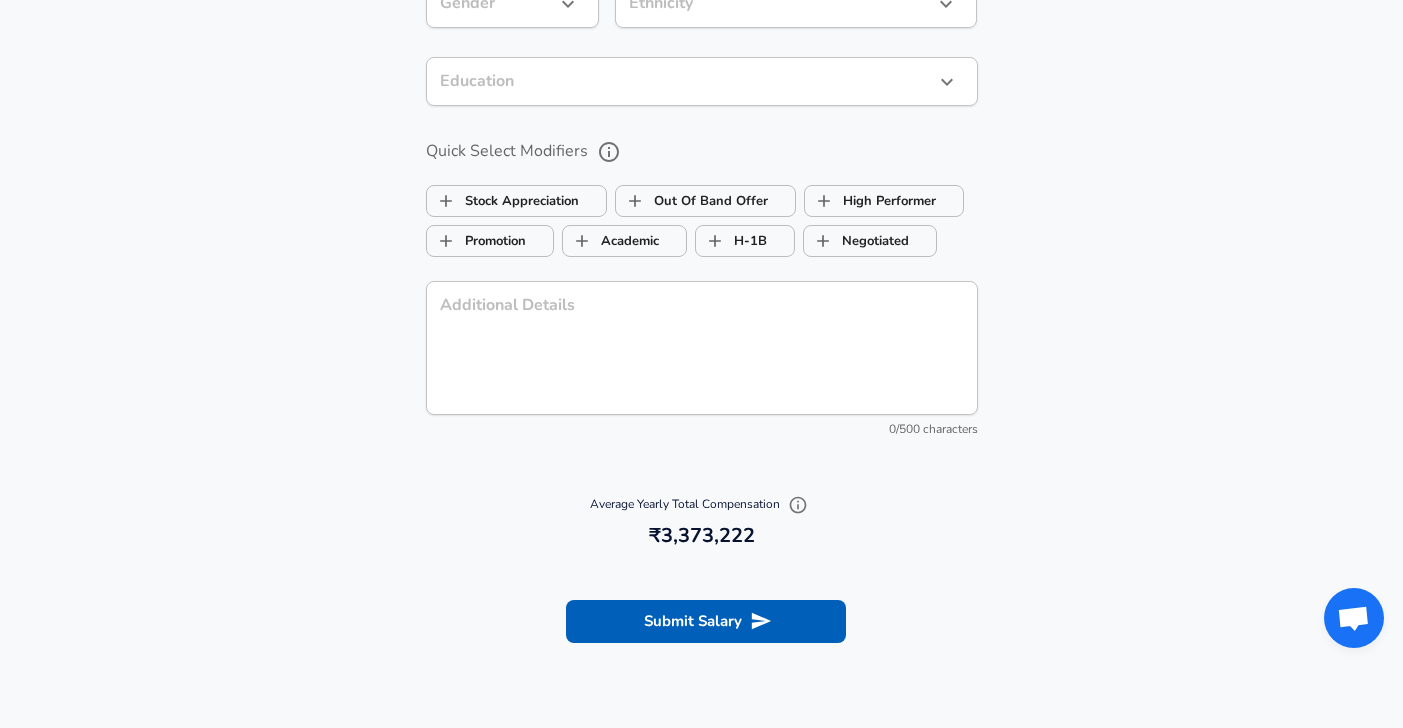 scroll, scrollTop: 2647, scrollLeft: 0, axis: vertical 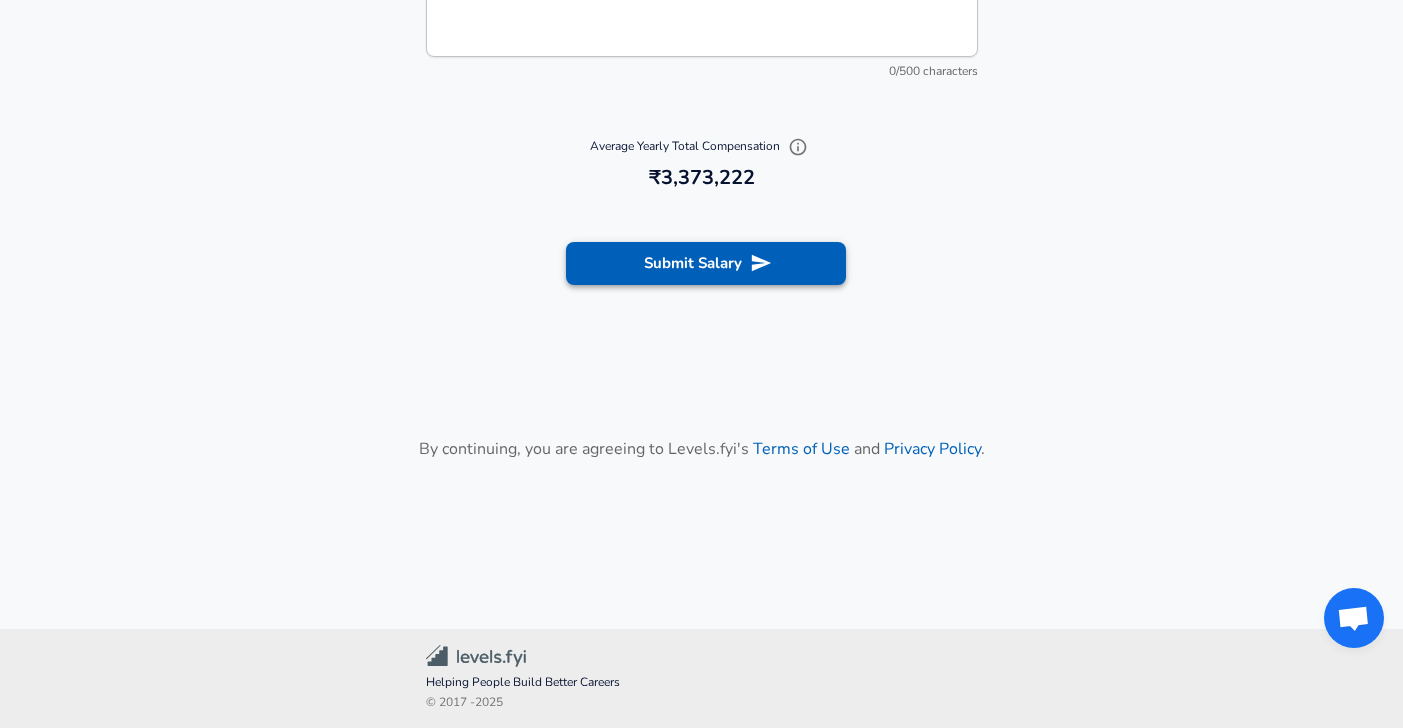 type on "9" 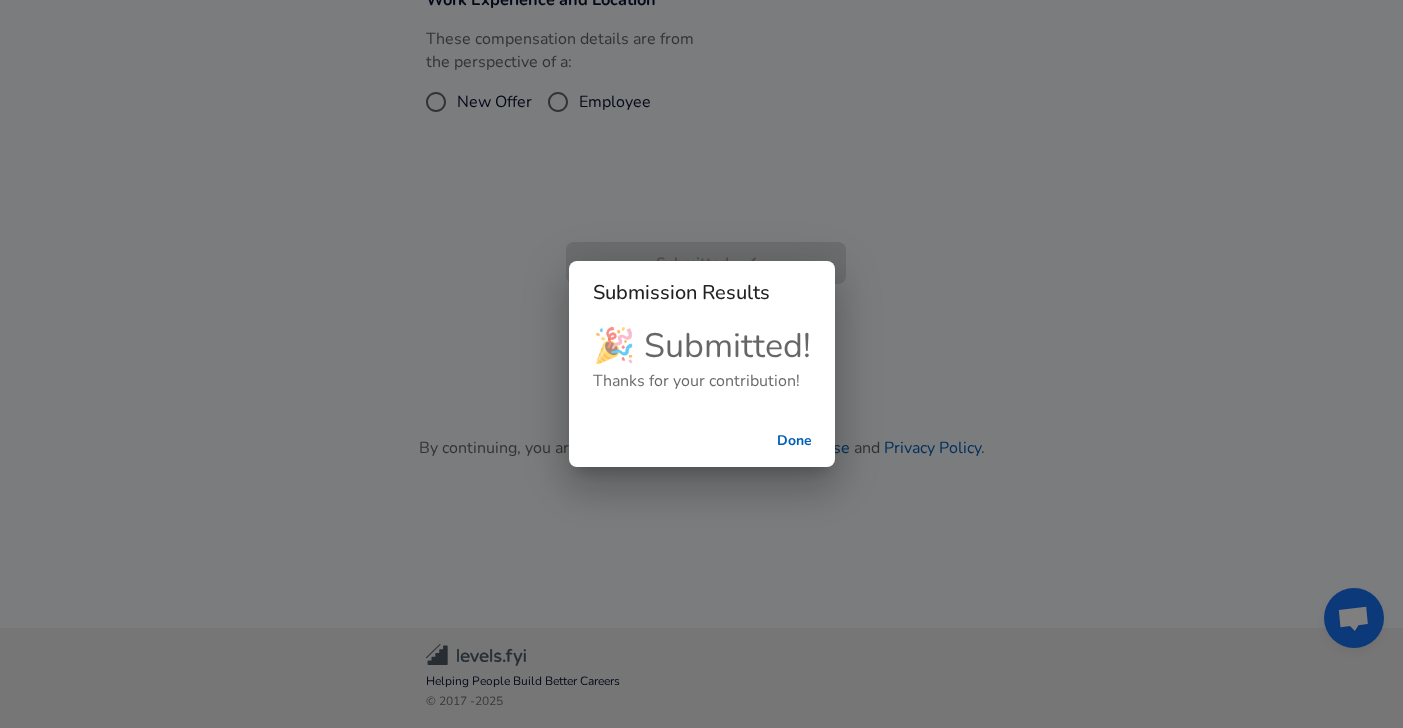 scroll, scrollTop: 796, scrollLeft: 0, axis: vertical 